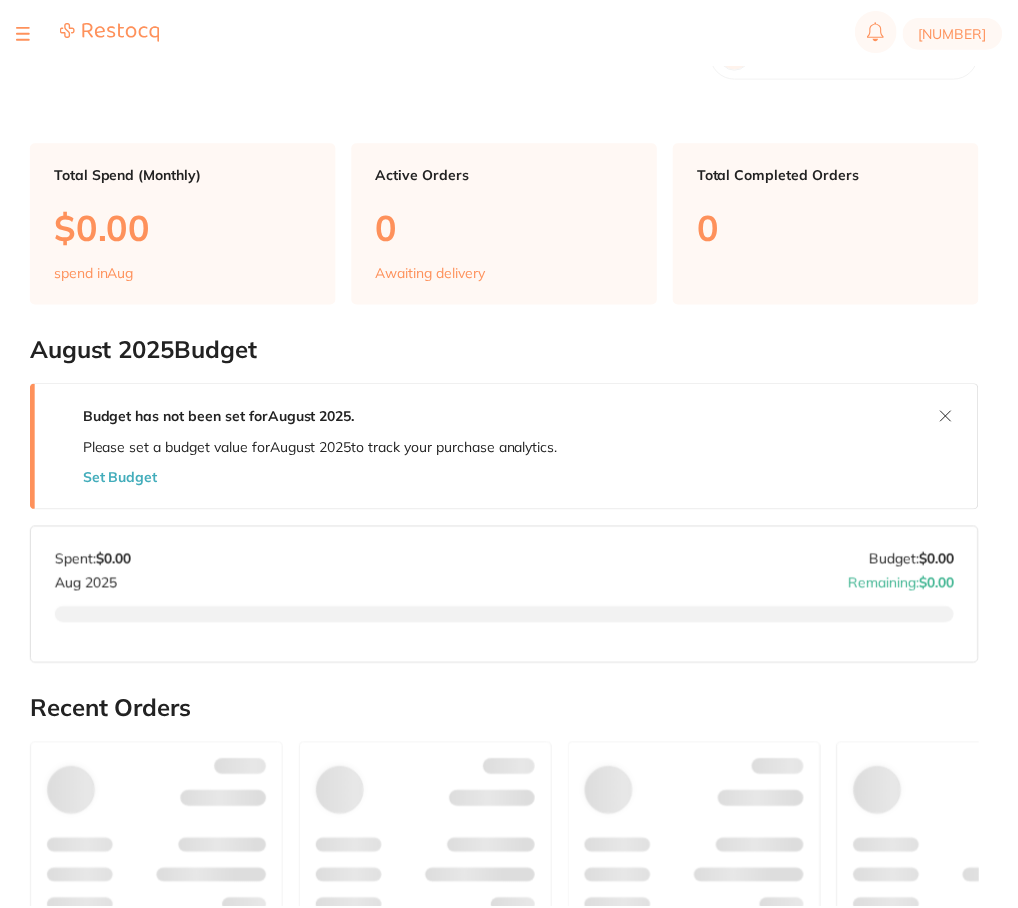 scroll, scrollTop: 0, scrollLeft: 0, axis: both 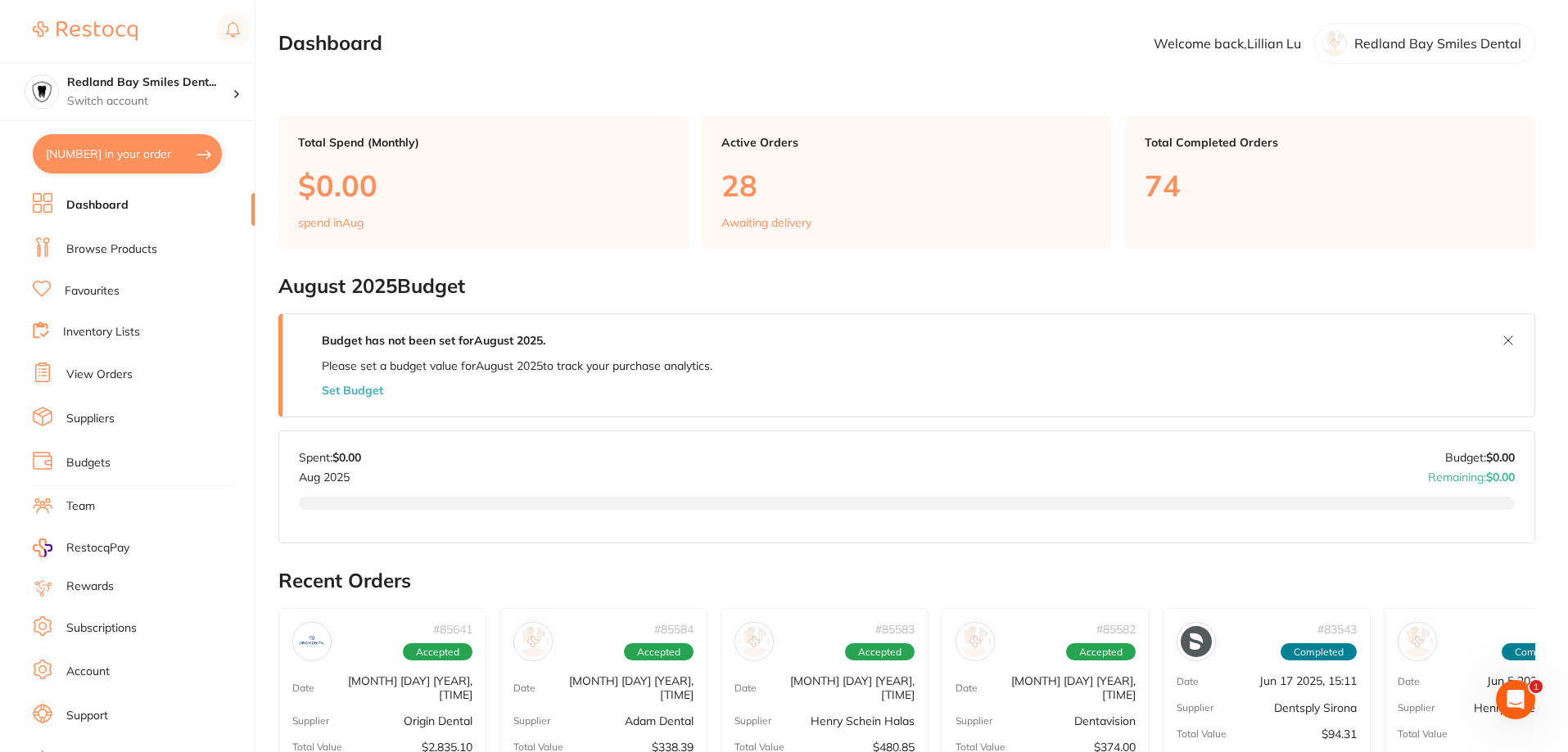 click on "View Orders" at bounding box center [99, 375] 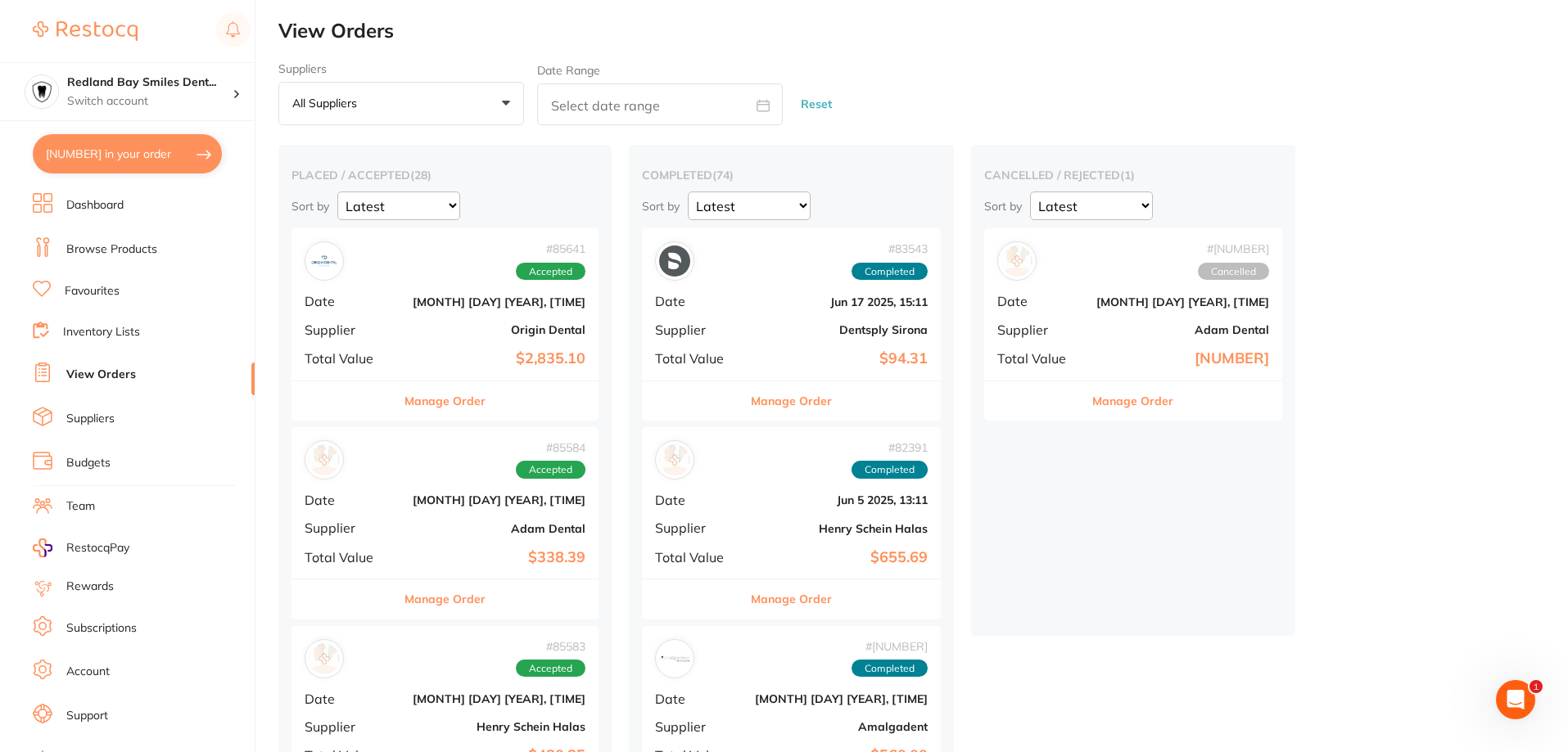 scroll, scrollTop: 0, scrollLeft: 0, axis: both 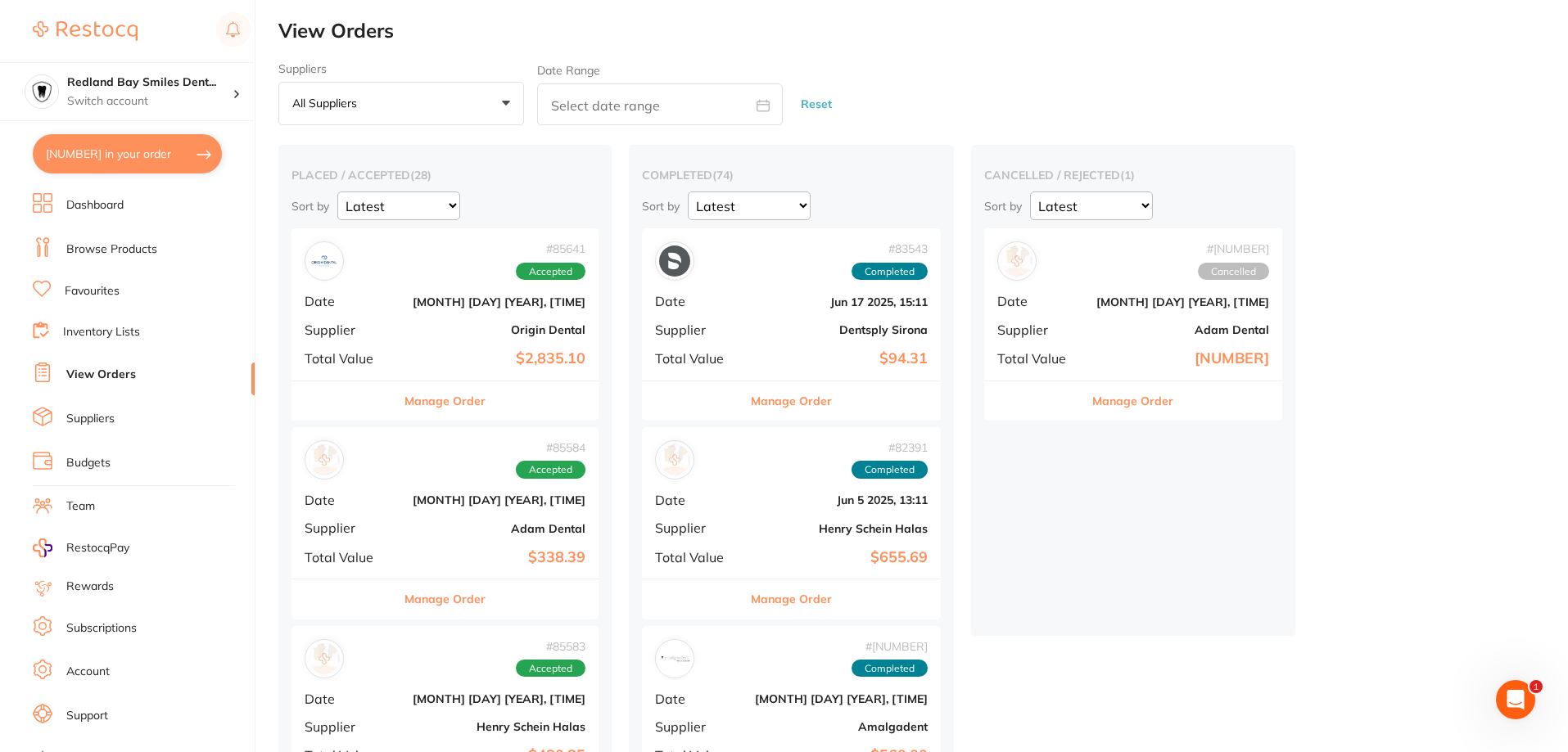 click on "View Orders" at bounding box center (101, 375) 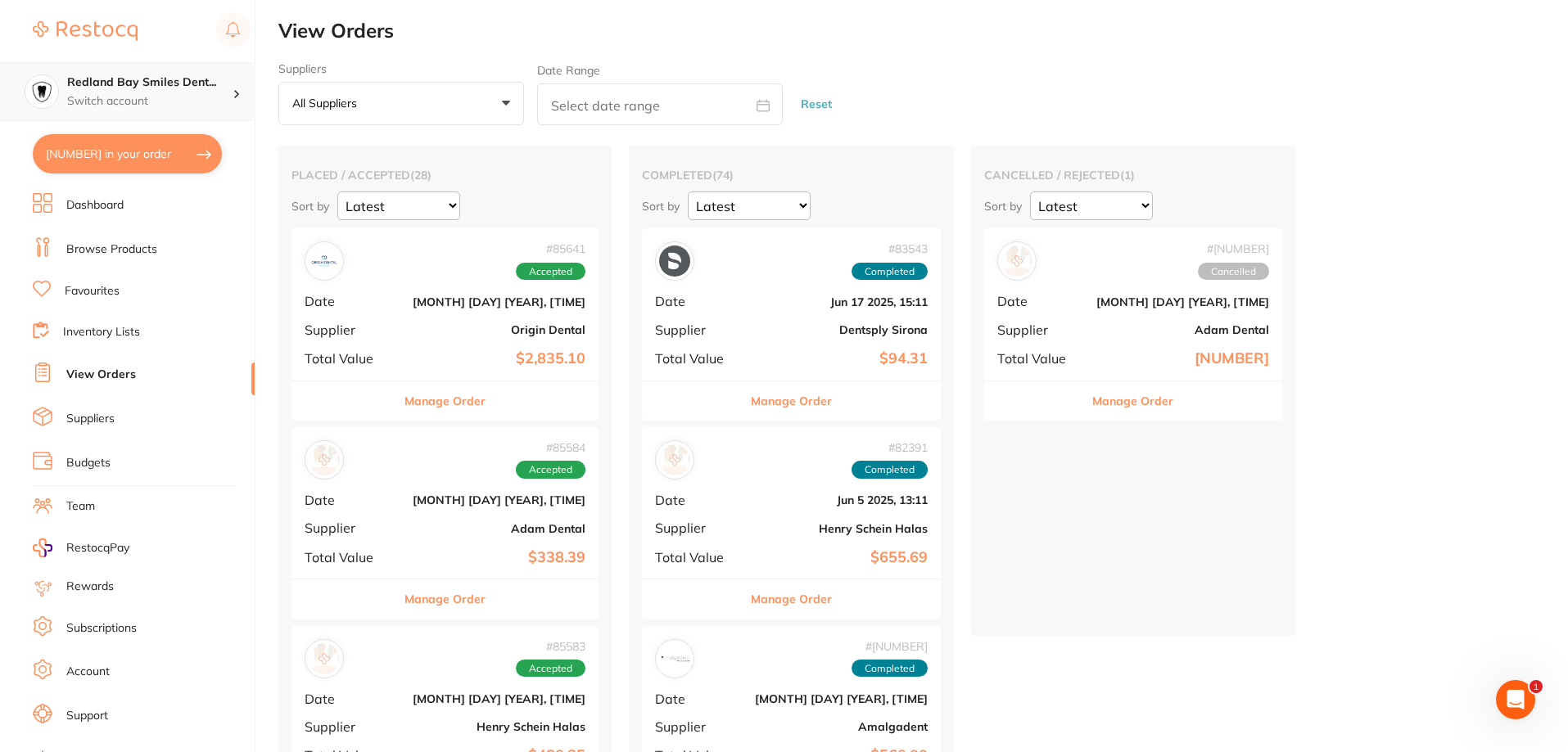 drag, startPoint x: 233, startPoint y: 77, endPoint x: 221, endPoint y: 98, distance: 24.186773 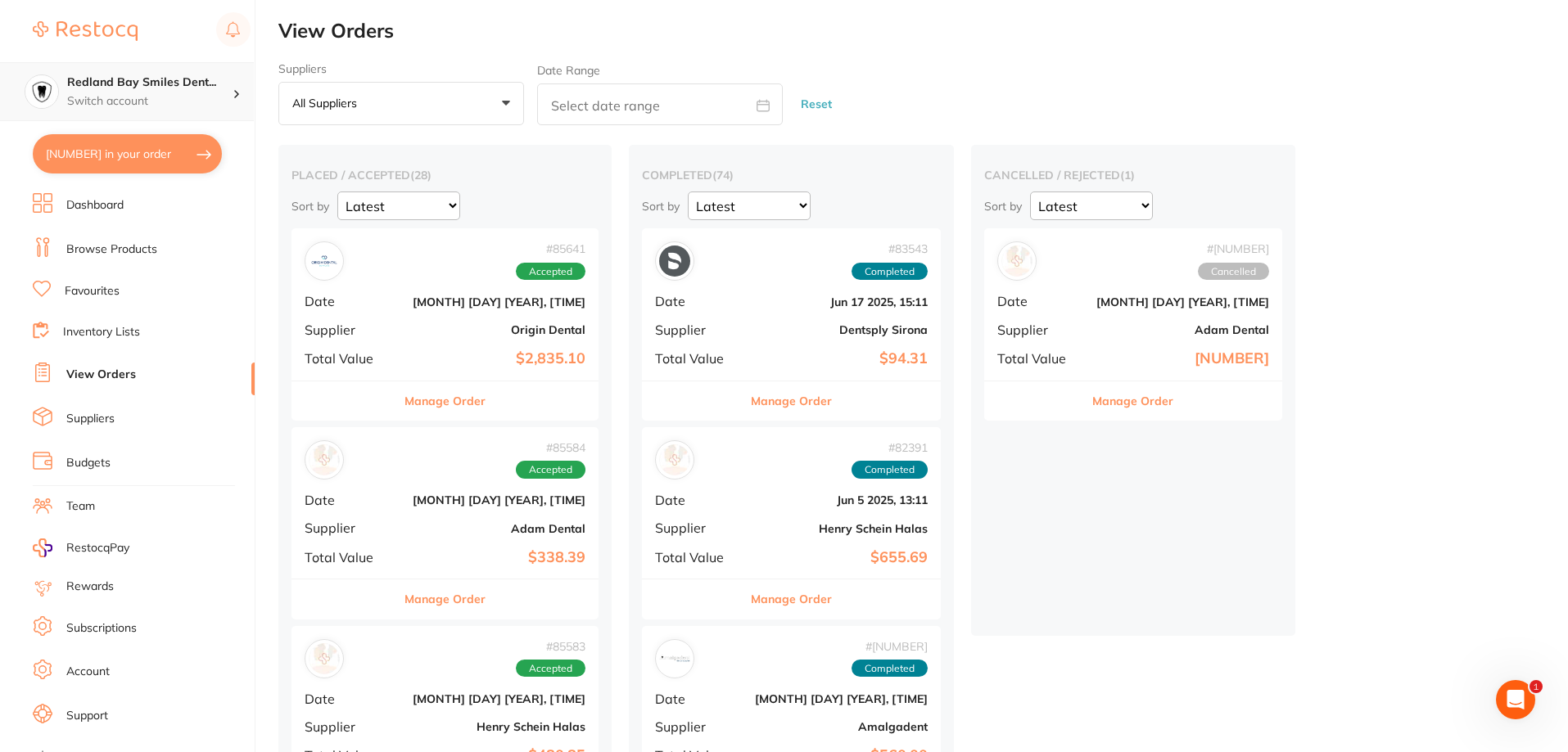 click on "Redland Bay Smiles Dent... Switch account" at bounding box center [127, 92] 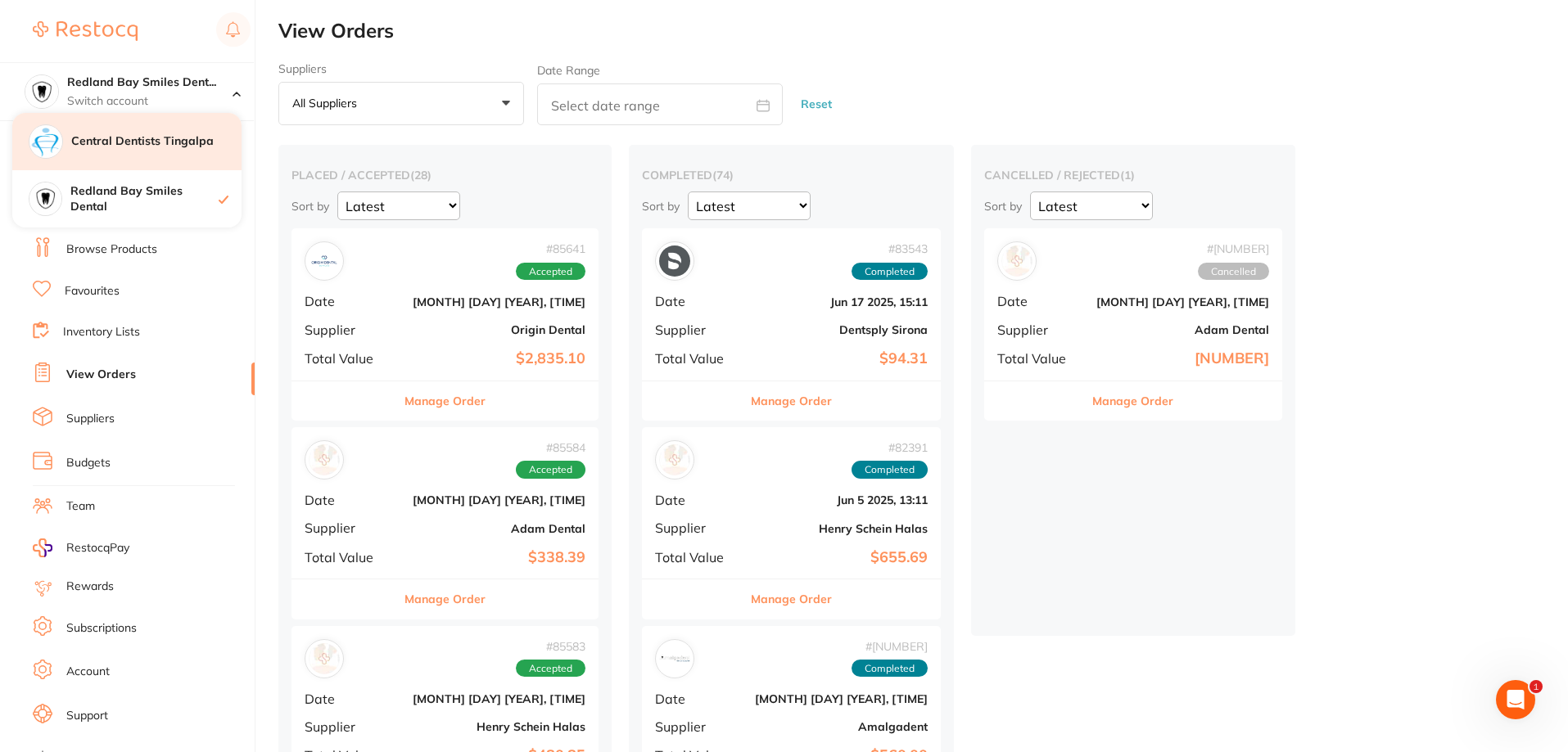 click on "Central Dentists Tingalpa" at bounding box center [127, 142] 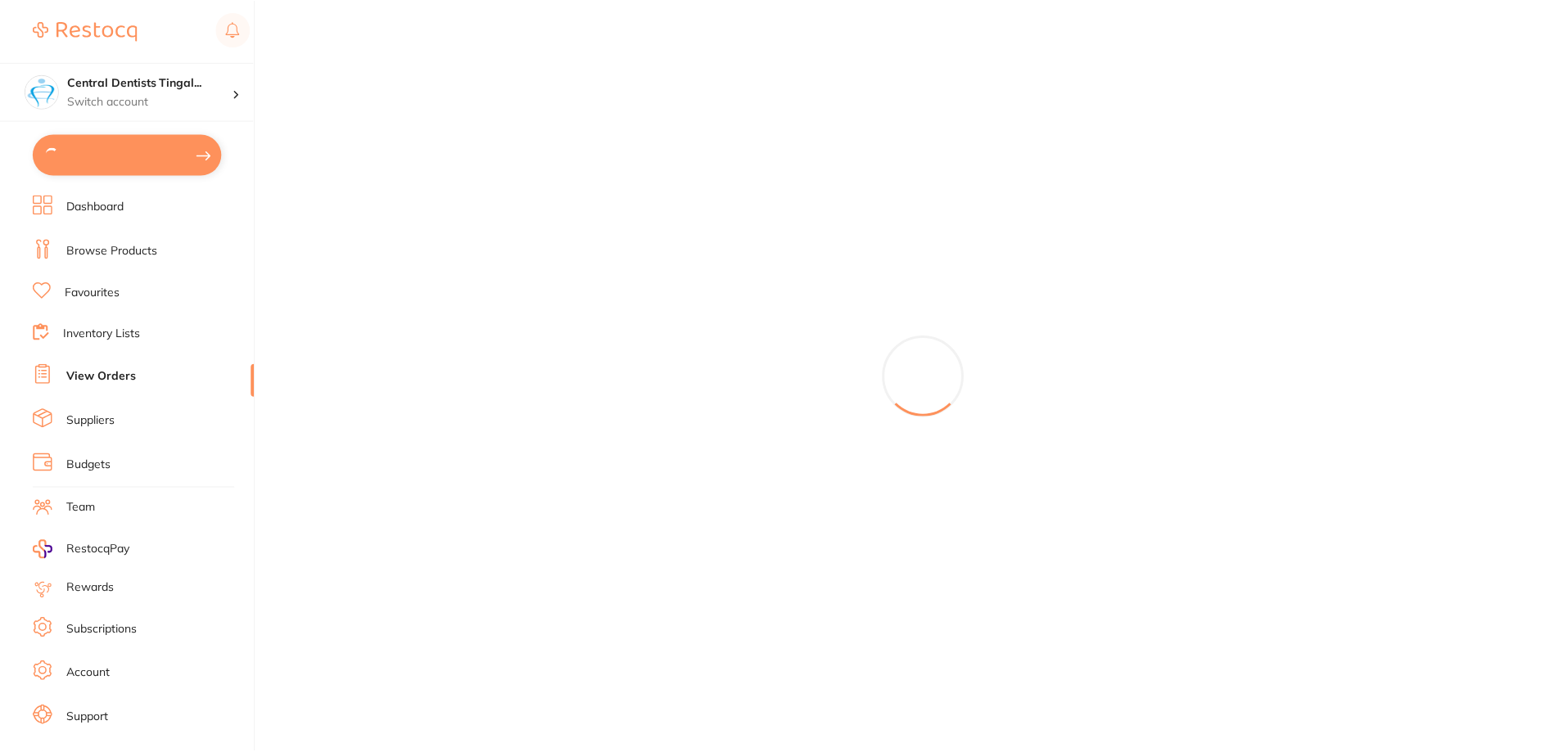 scroll, scrollTop: 0, scrollLeft: 0, axis: both 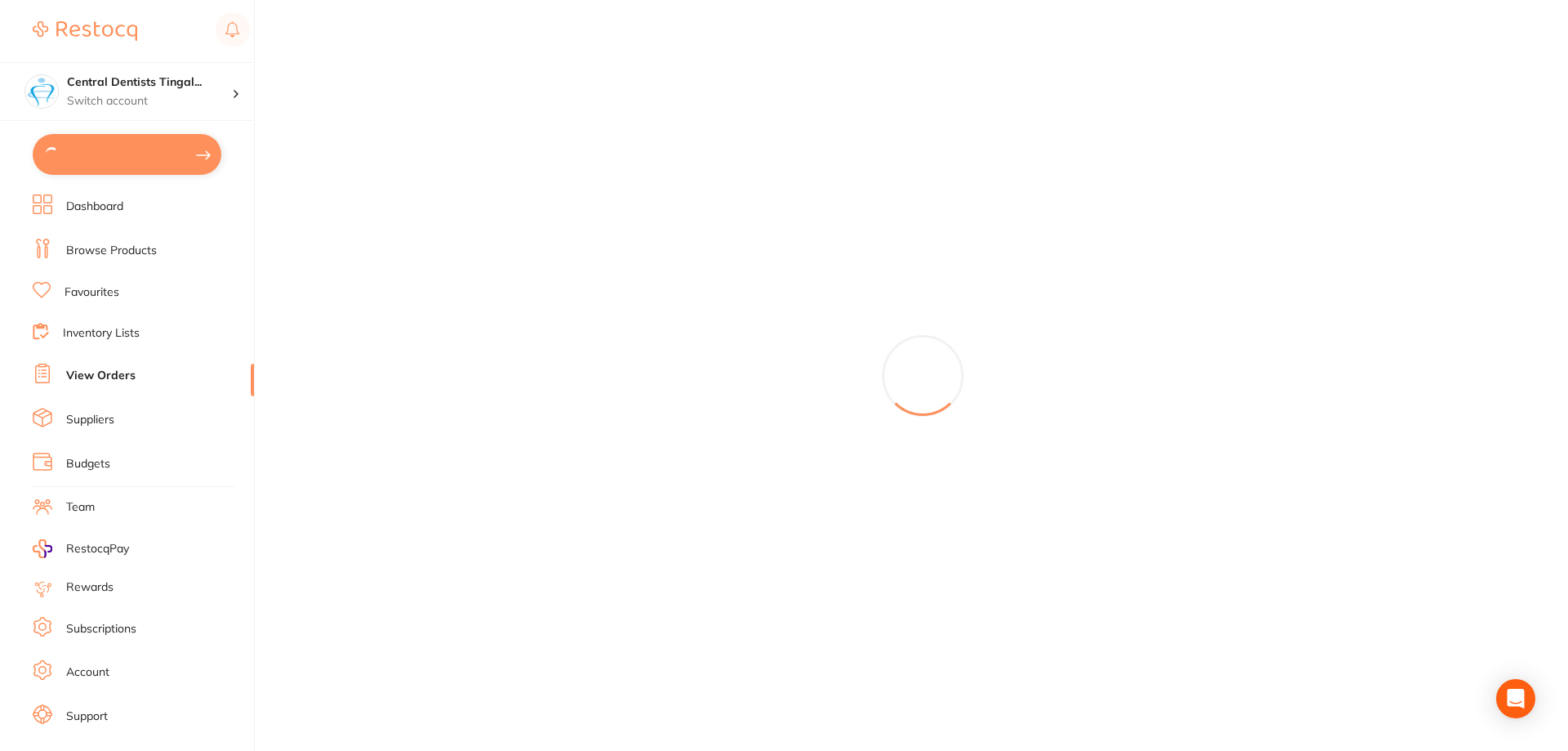 type on "40" 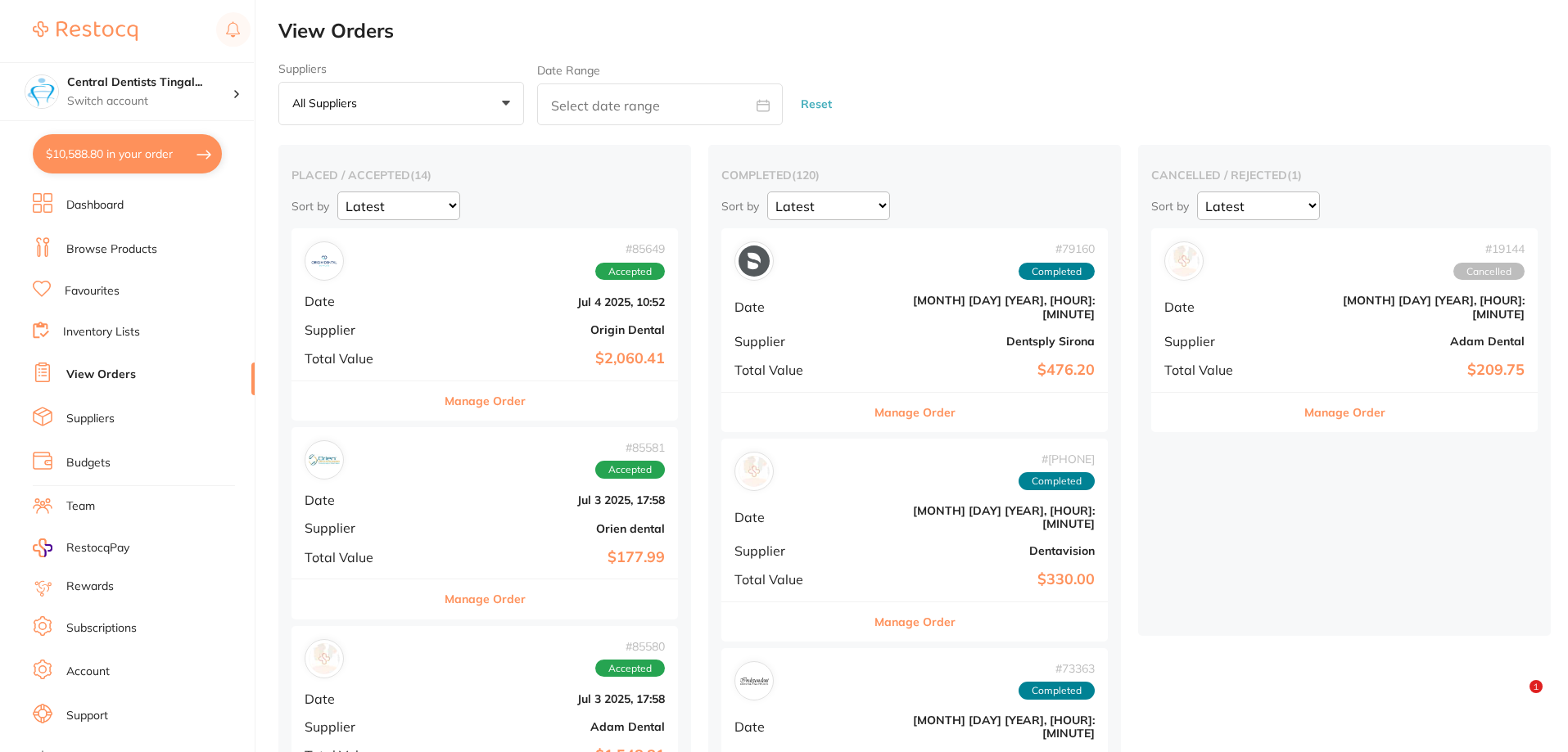 scroll, scrollTop: 0, scrollLeft: 0, axis: both 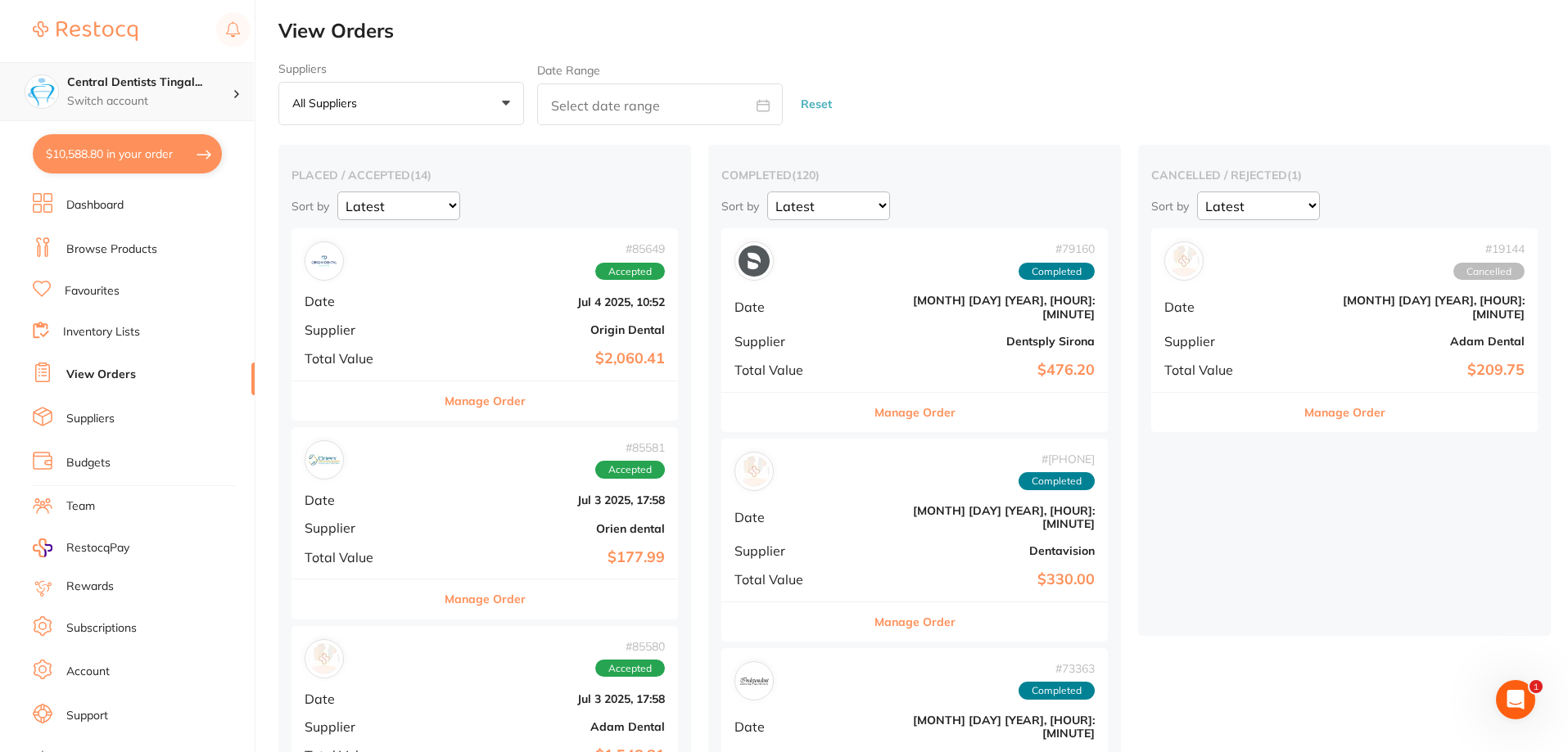 click on "Switch account" at bounding box center (150, 101) 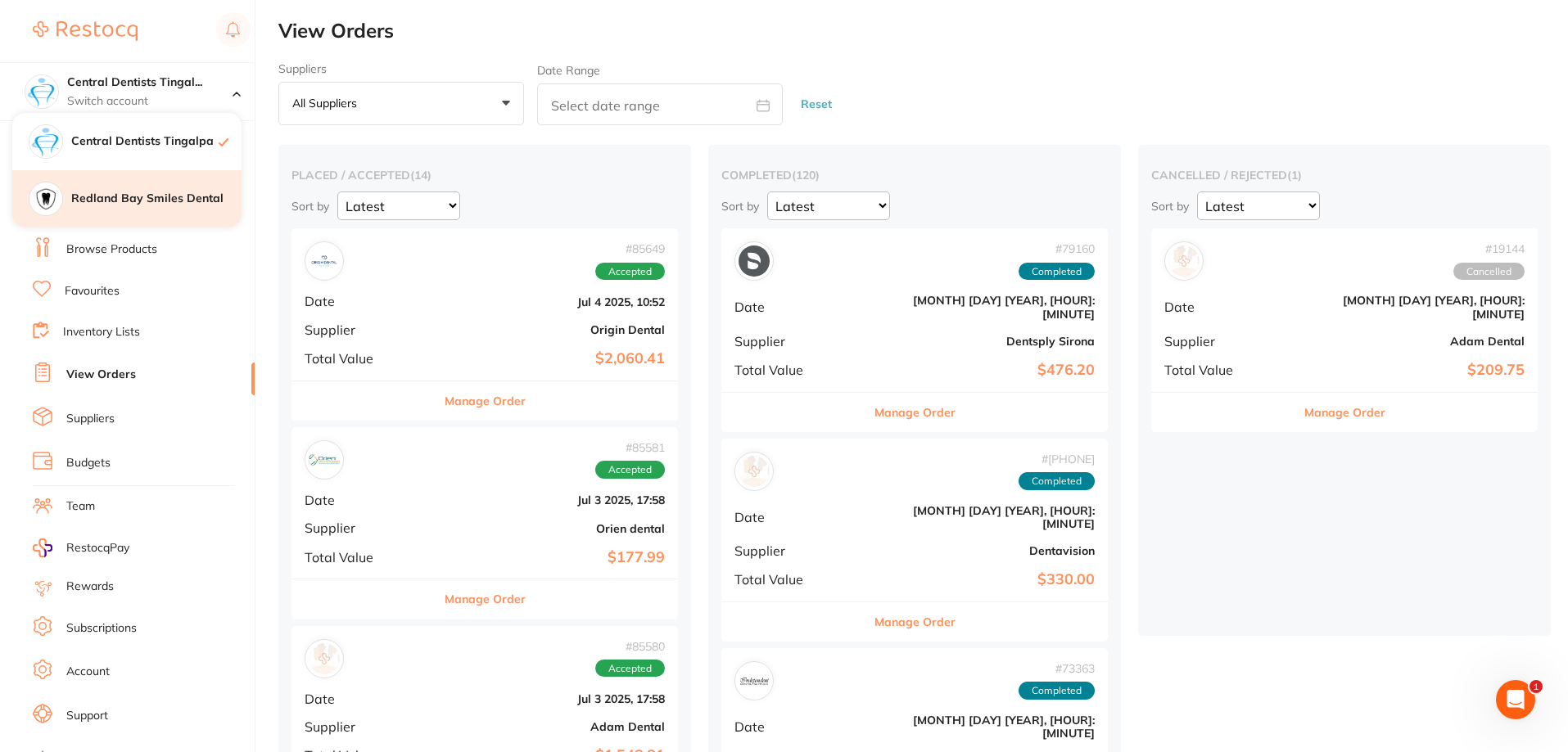click on "Redland Bay Smiles Dental" at bounding box center (156, 199) 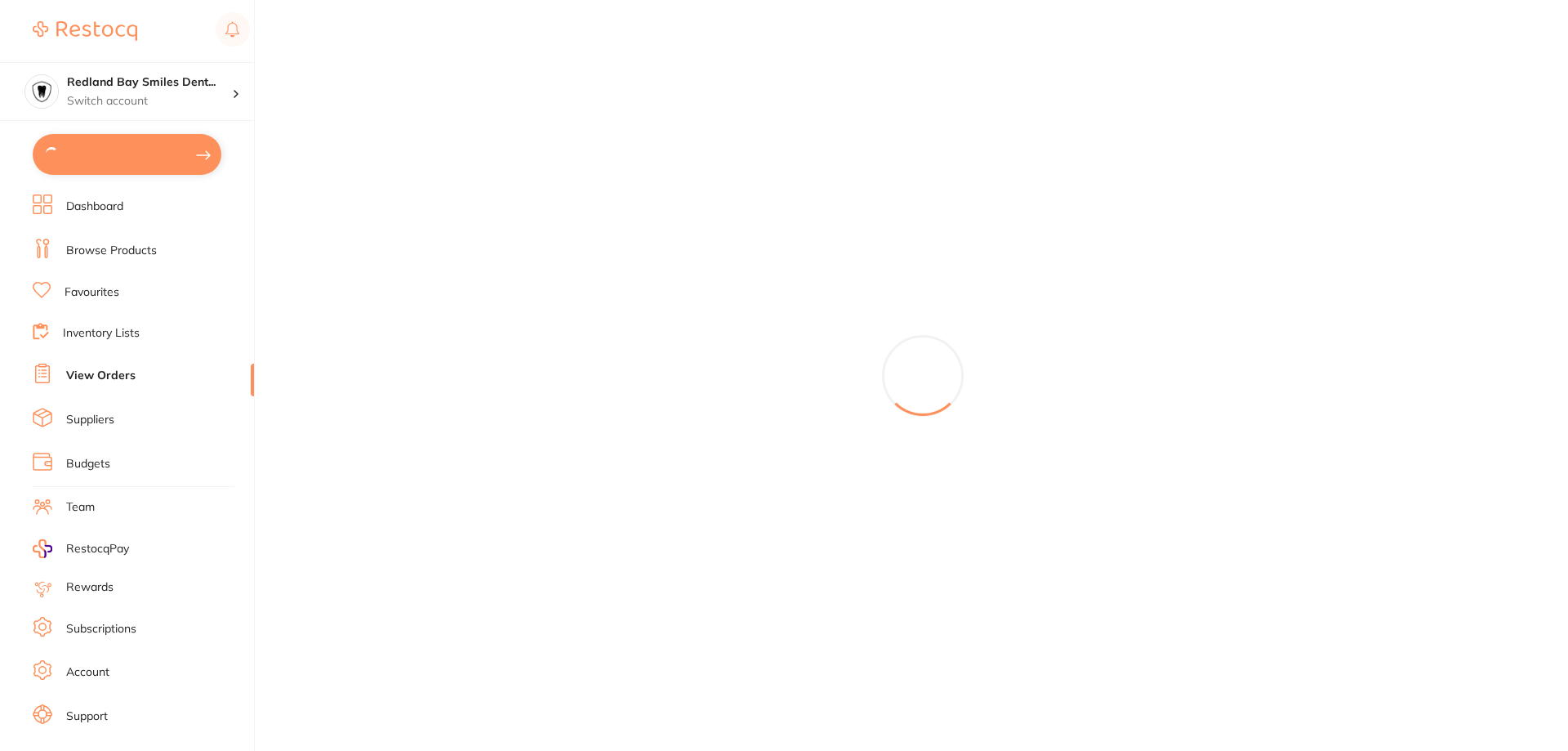 type on "20" 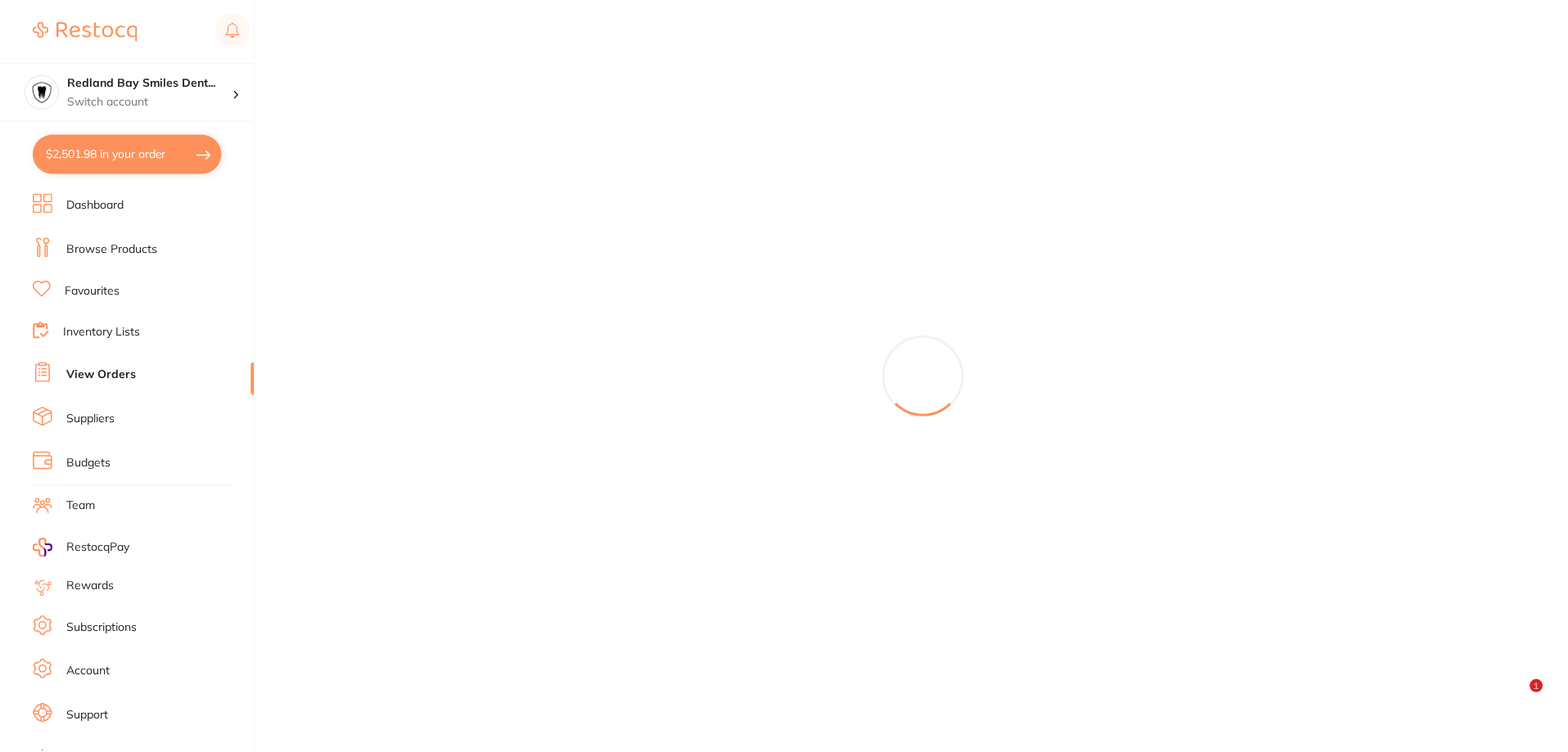 scroll, scrollTop: 0, scrollLeft: 0, axis: both 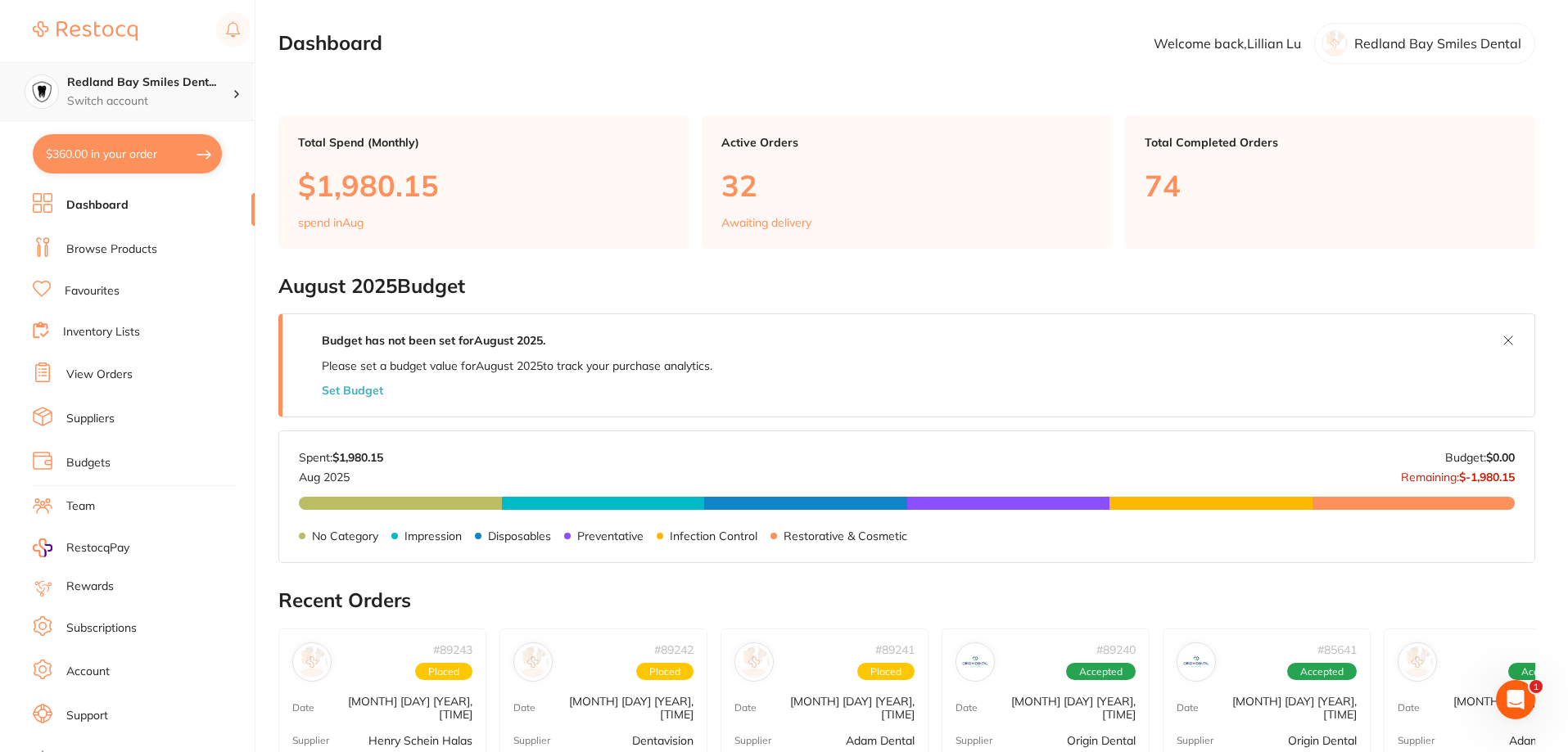 click on "Redland Bay Smiles Dent... Switch account" at bounding box center [150, 92] 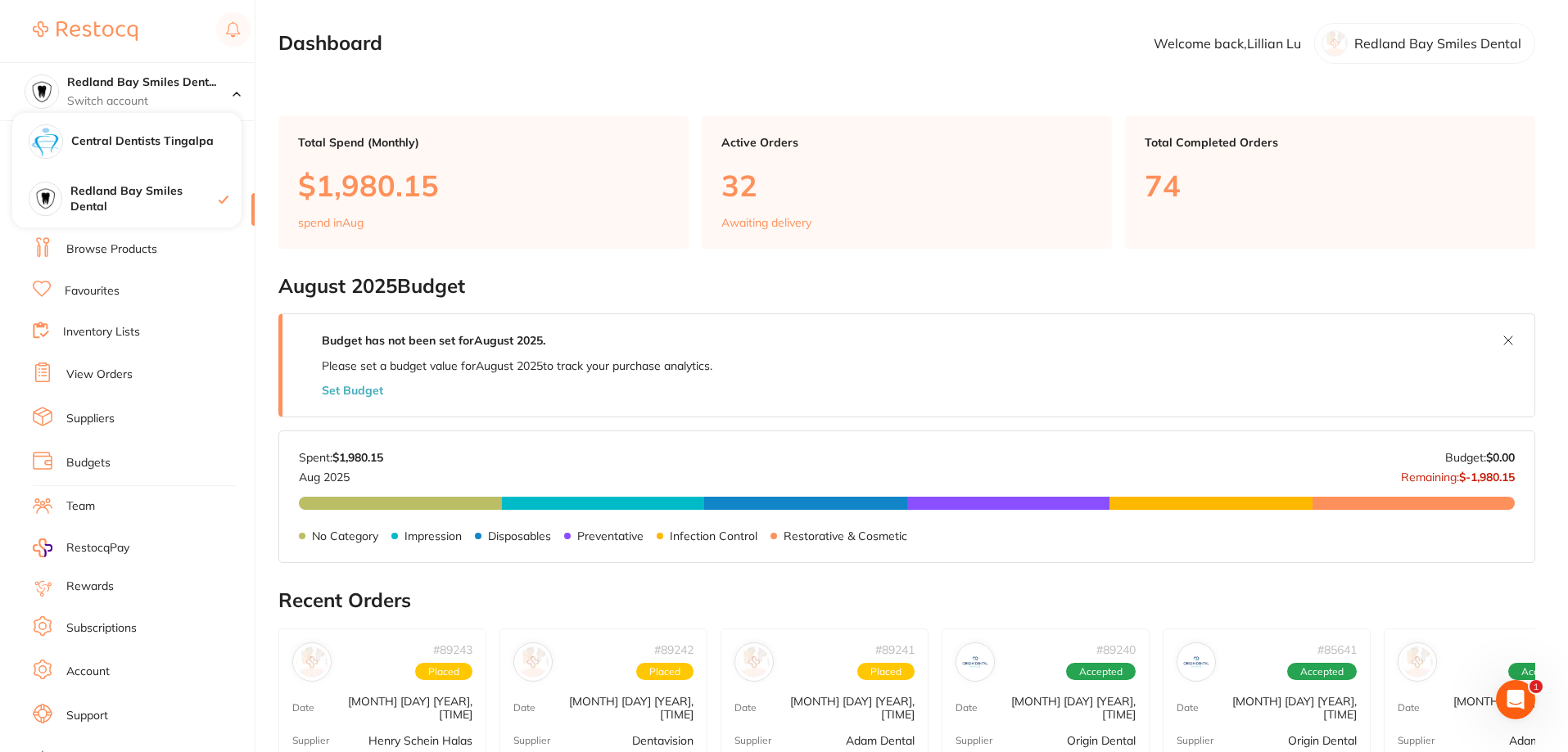 click on "Dashboard Welcome back,  Lillian   Lu Redland Bay Smiles Dental Total Spend (Monthly) $1,980.15 spend in  Aug Active Orders 32 Awaiting delivery Total Completed Orders  74 August 2025  Budget Budget has not been set for  August 2025 . Please set a budget value for  August 2025  to track your purchase analytics. Set Budget Aug 2025 Budget:  $0.00 Spent:  $1,980.15 Aug 2025 Budget:  $0.00 Remaining:  $-1,980.15 No Category $1,007.85 Impression $31.70 Disposables $380.83 Preventative $196.00 Infection Control $33.77 Restorative & Cosmetic $330.00 No Category Impression Disposables Preventative Infection Control Restorative & Cosmetic Recent Orders # 89243 Placed Date Aug 5 2025, 23:37 Supplier Henry Schein Halas Total Value $397.52 Manage Order # 89242 Placed Date Aug 5 2025, 23:37 Supplier Dentavision Total Value $330.00 Manage Order # 89241 Placed Date Aug 5 2025, 23:37 Supplier Adam Dental Total Value $244.78 Manage Order # 89240 Accepted Date Aug 5 2025, 23:37 Supplier Origin Dental Total Value $1,007.85 # #" at bounding box center (923, 655) 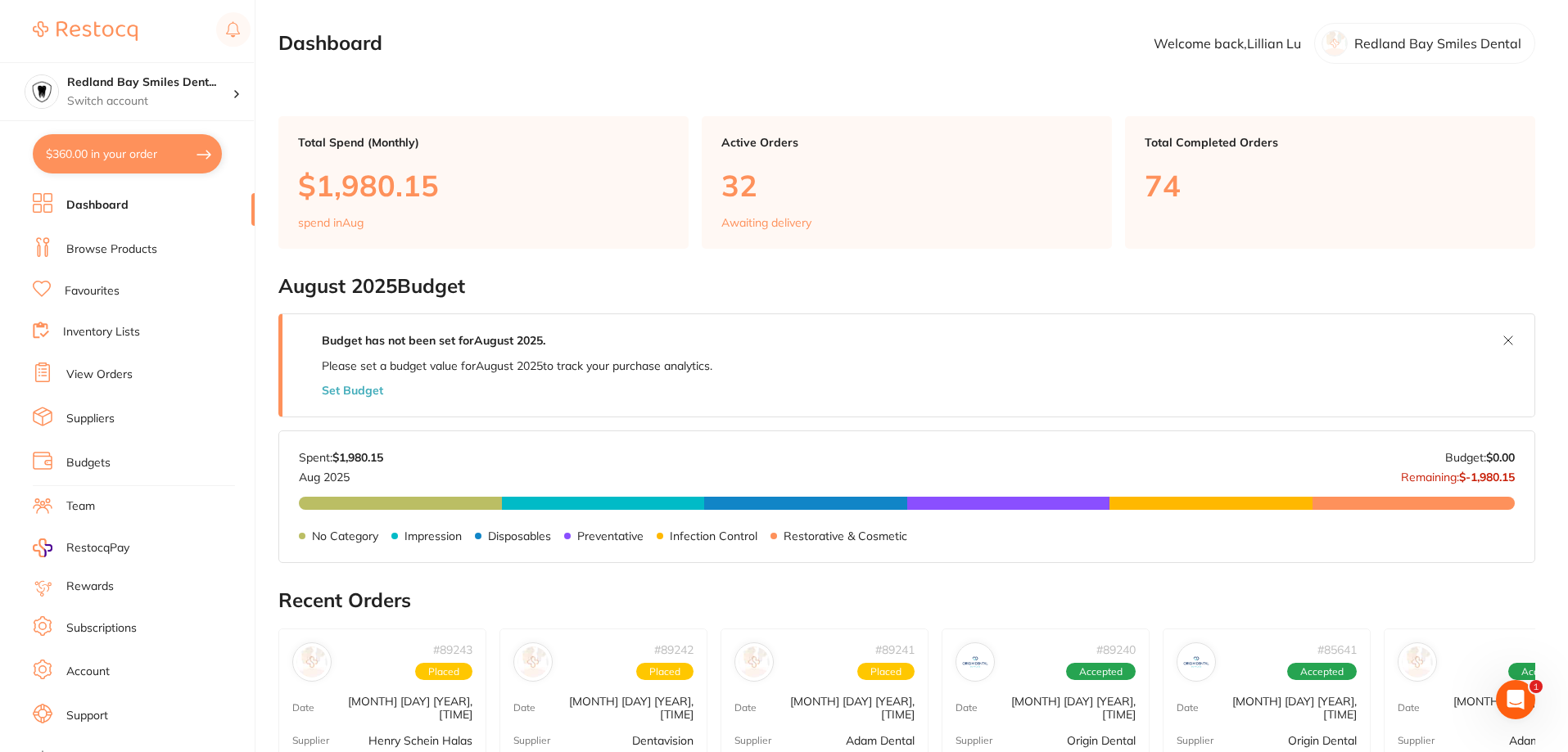 click on "Redland Bay Smiles Dental" at bounding box center (144, 199) 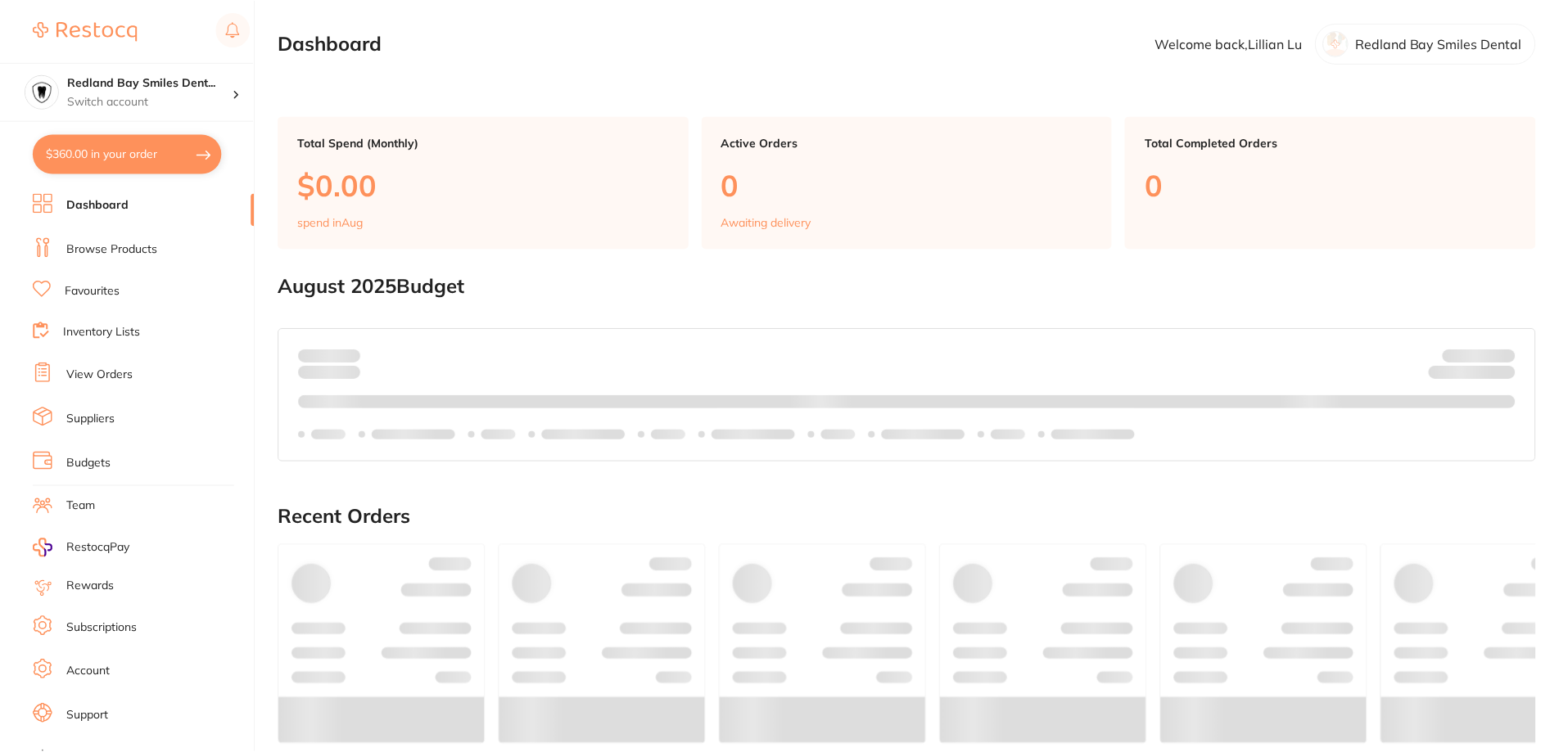 scroll, scrollTop: 0, scrollLeft: 0, axis: both 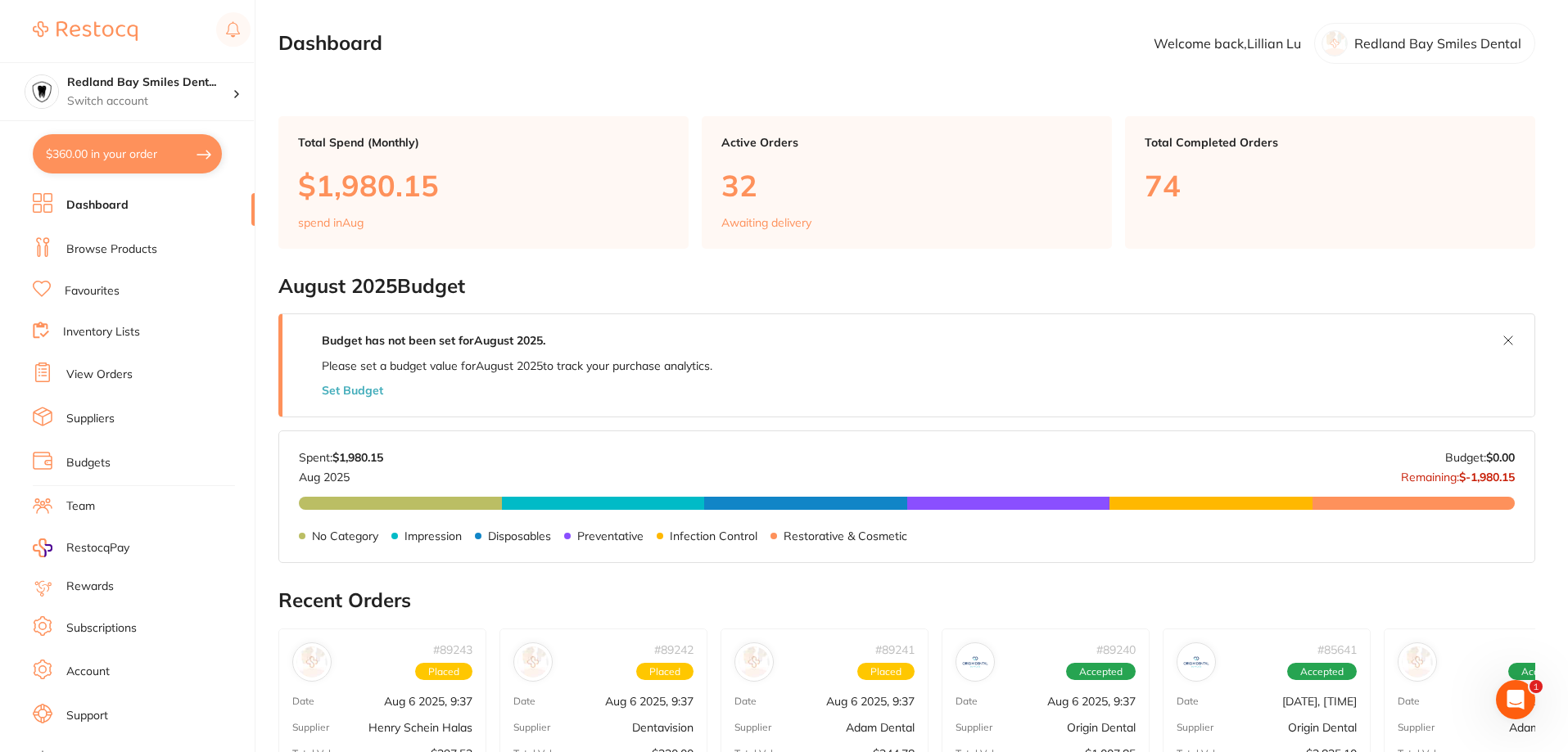 click on "View Orders" at bounding box center (99, 375) 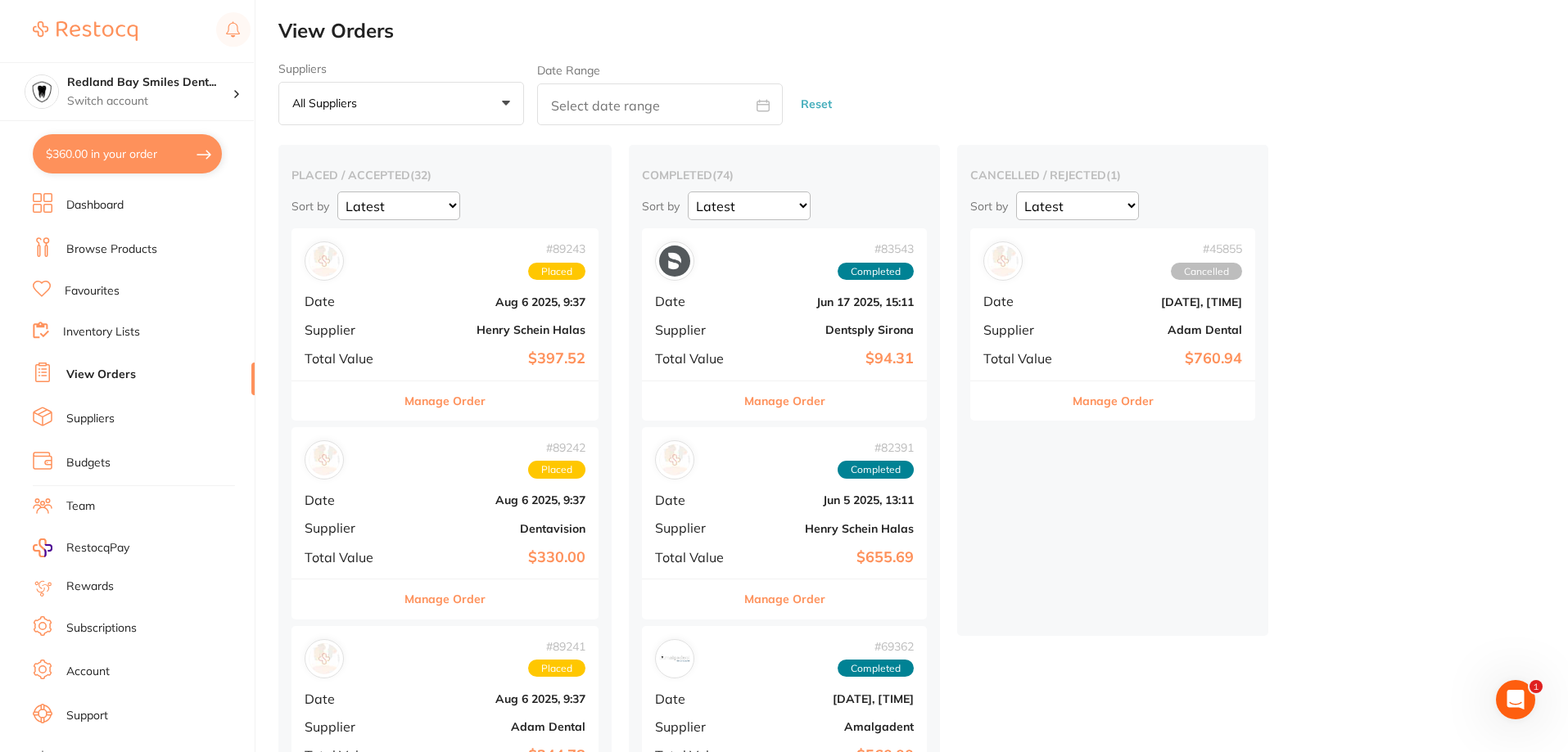 scroll, scrollTop: 0, scrollLeft: 0, axis: both 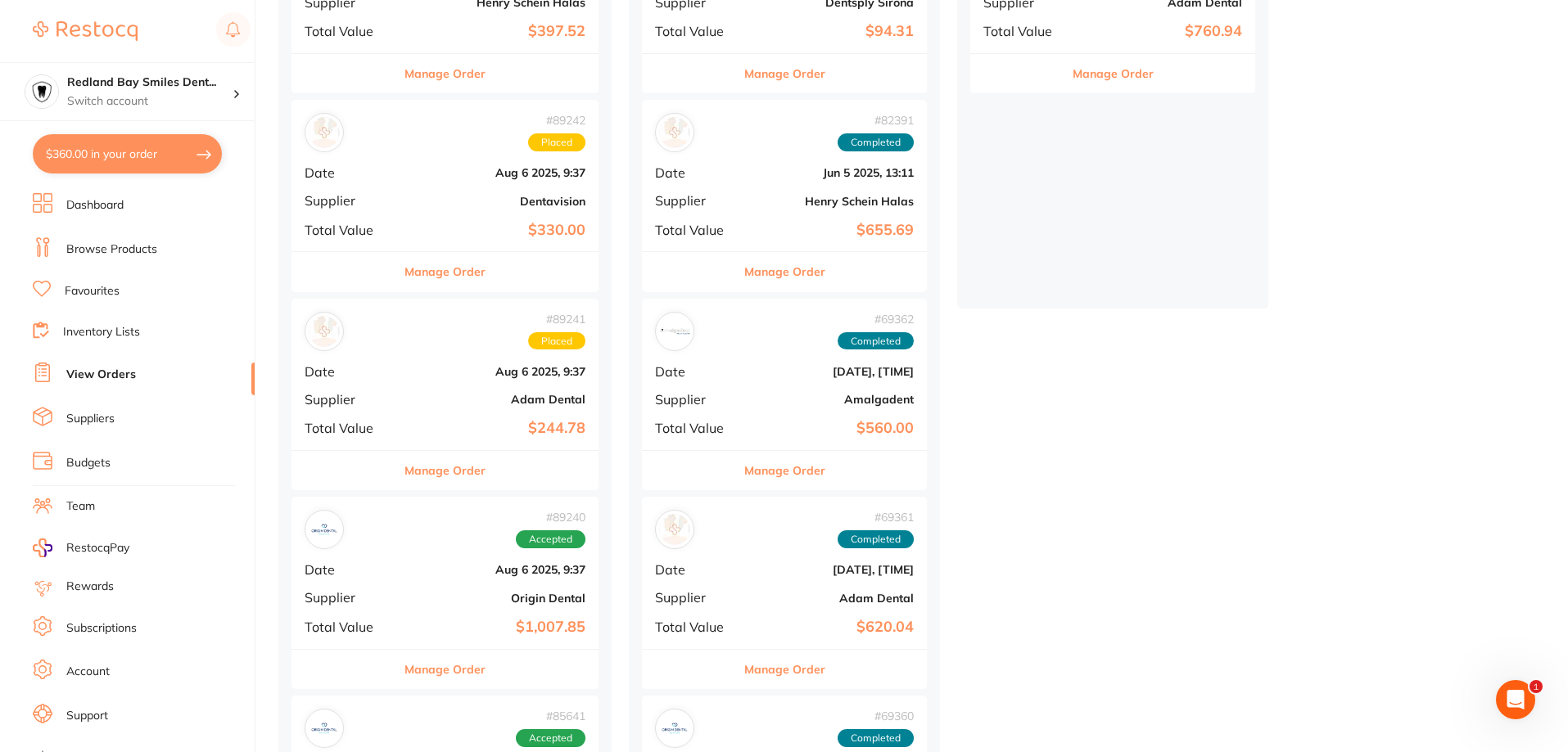 click on "# 89241 Placed Date [DATE], [TIME] Supplier Adam Dental Total Value $244.78" at bounding box center [445, 374] 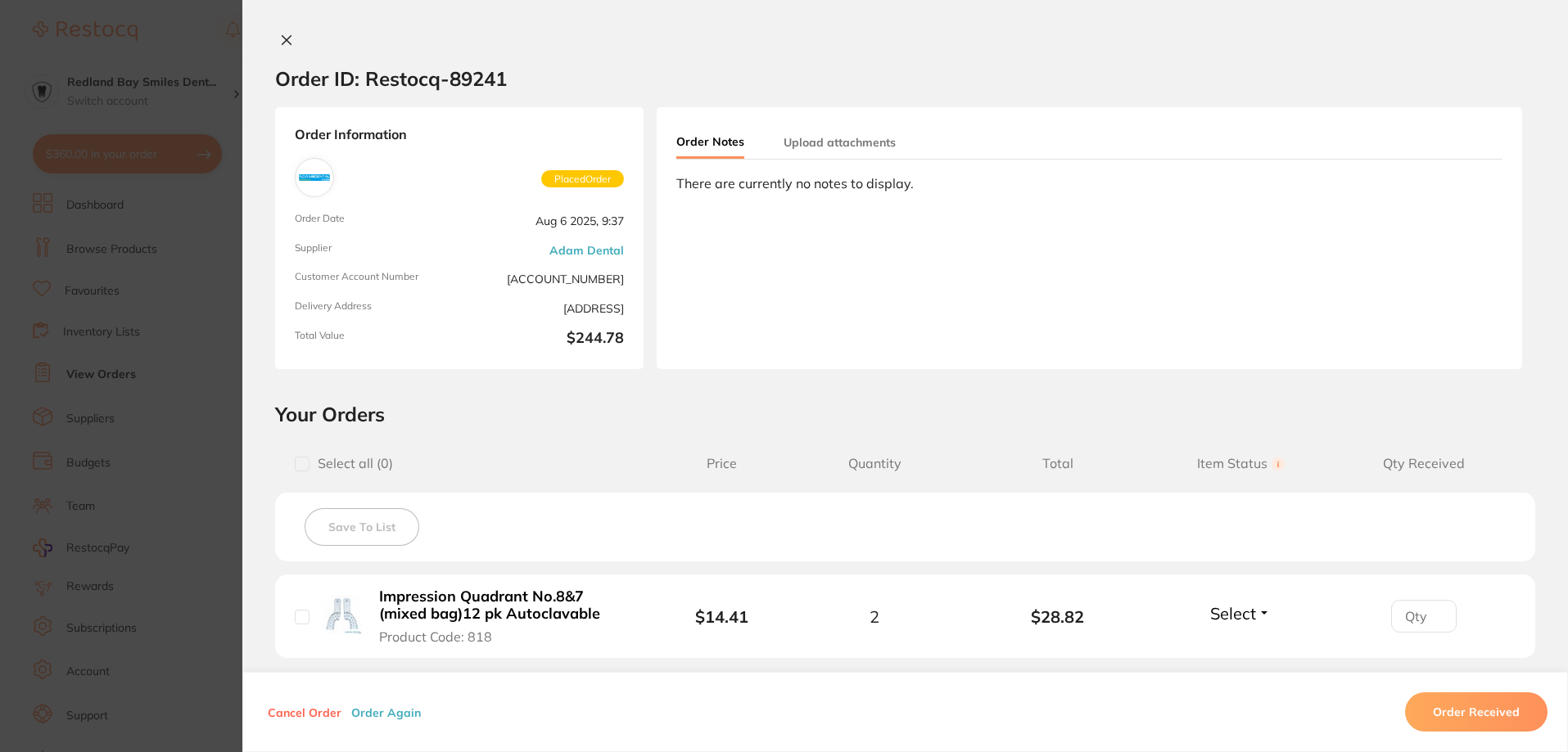 scroll, scrollTop: 327, scrollLeft: 0, axis: vertical 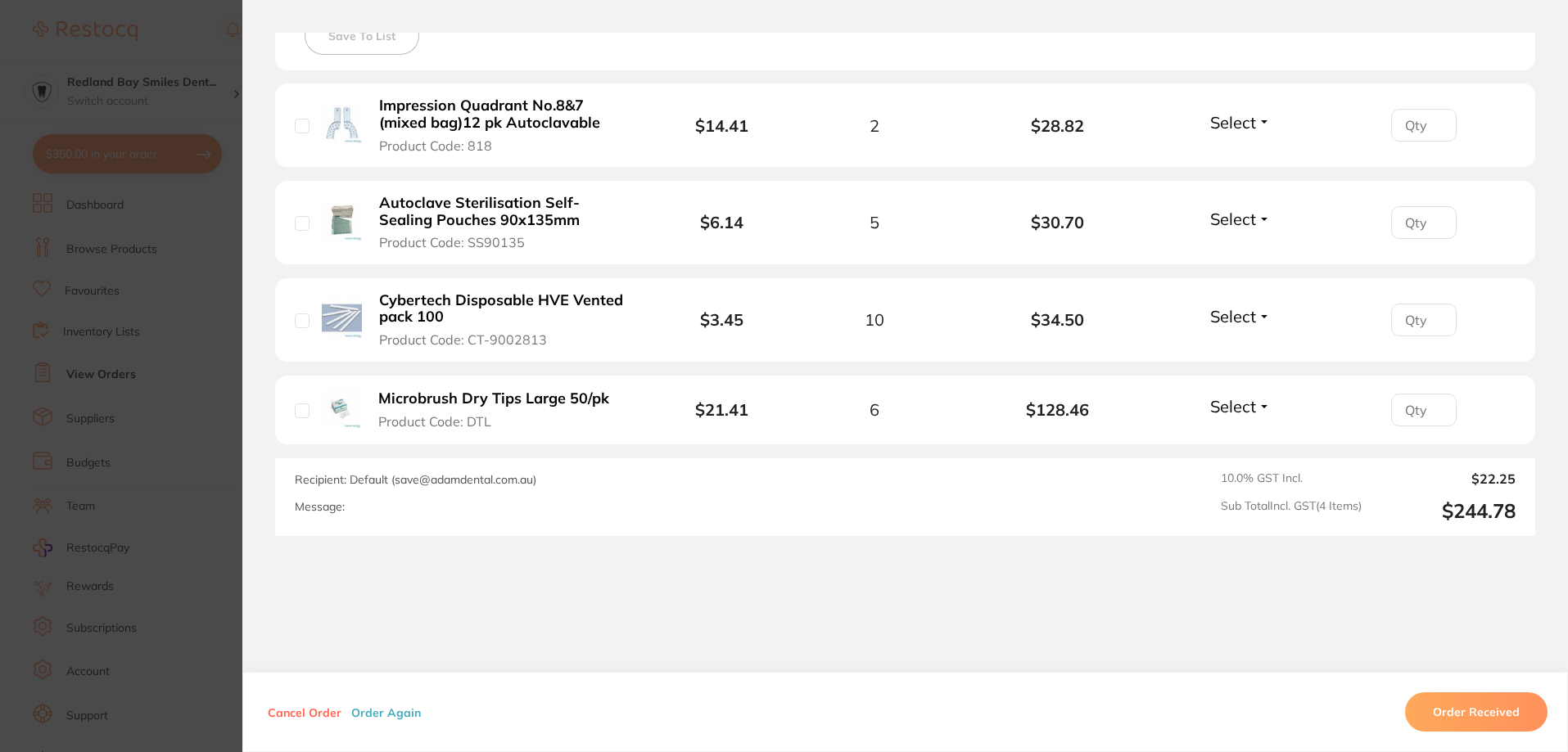 click on "Order ID: Restocq- 89241   Order Information Placed  Order Order Date [DATE], [TIME] Supplier Adam Dental   Customer Account Number [ACCOUNT_NUMBER] 5582 Delivery Address [ADDRESS] Total Value $244.78 Order Notes Upload attachments There are currently no notes to display. Your Orders   Select all ( 0 ) Price Quantity Total Item Status   You can use this feature to track items that you have received and those that are on backorder Qty Received Save To List Impression Quadrant No.8&7 (mixed bag)12 pk Autoclavable   Product    Code:  818     $14.41 2 $28.82 Select Received Back Order Autoclave Sterilisation Self- Sealing Pouches 90x135mm   Product    Code:  SS90135     $6.14 5 $30.70 Select Received Back Order Cybertech Disposable HVE Vented pack 100   Product    Code:  CT-9002813     $3.45 10 $34.50 Select Received Back Order Microbrush Dry Tips Large 50/pk   Product    Code:  DTL     $21.41 6 $128.46 Select Received Back Order Product    Code:  818 $14.41 2" at bounding box center (784, 376) 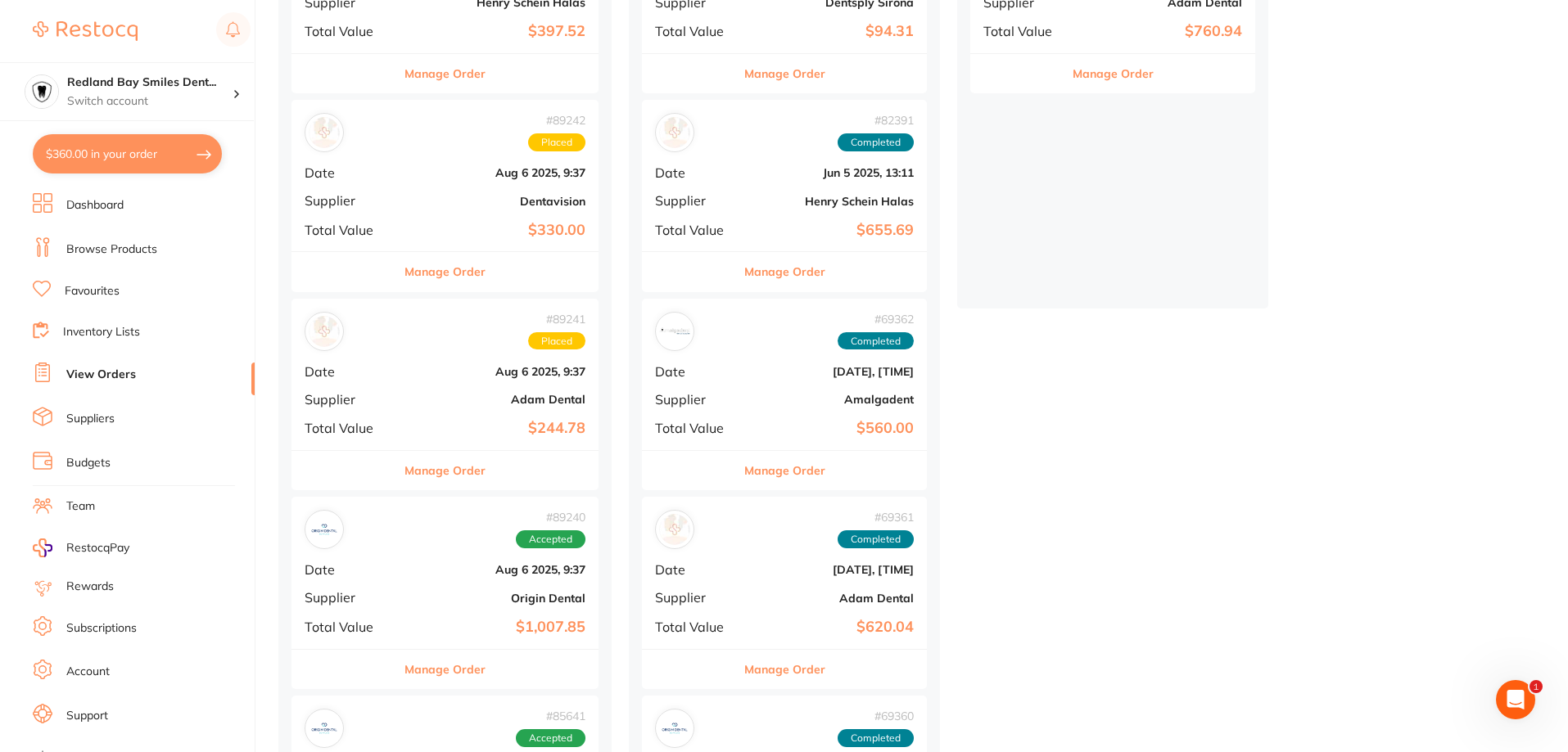 click on "$330.00" at bounding box center [496, 230] 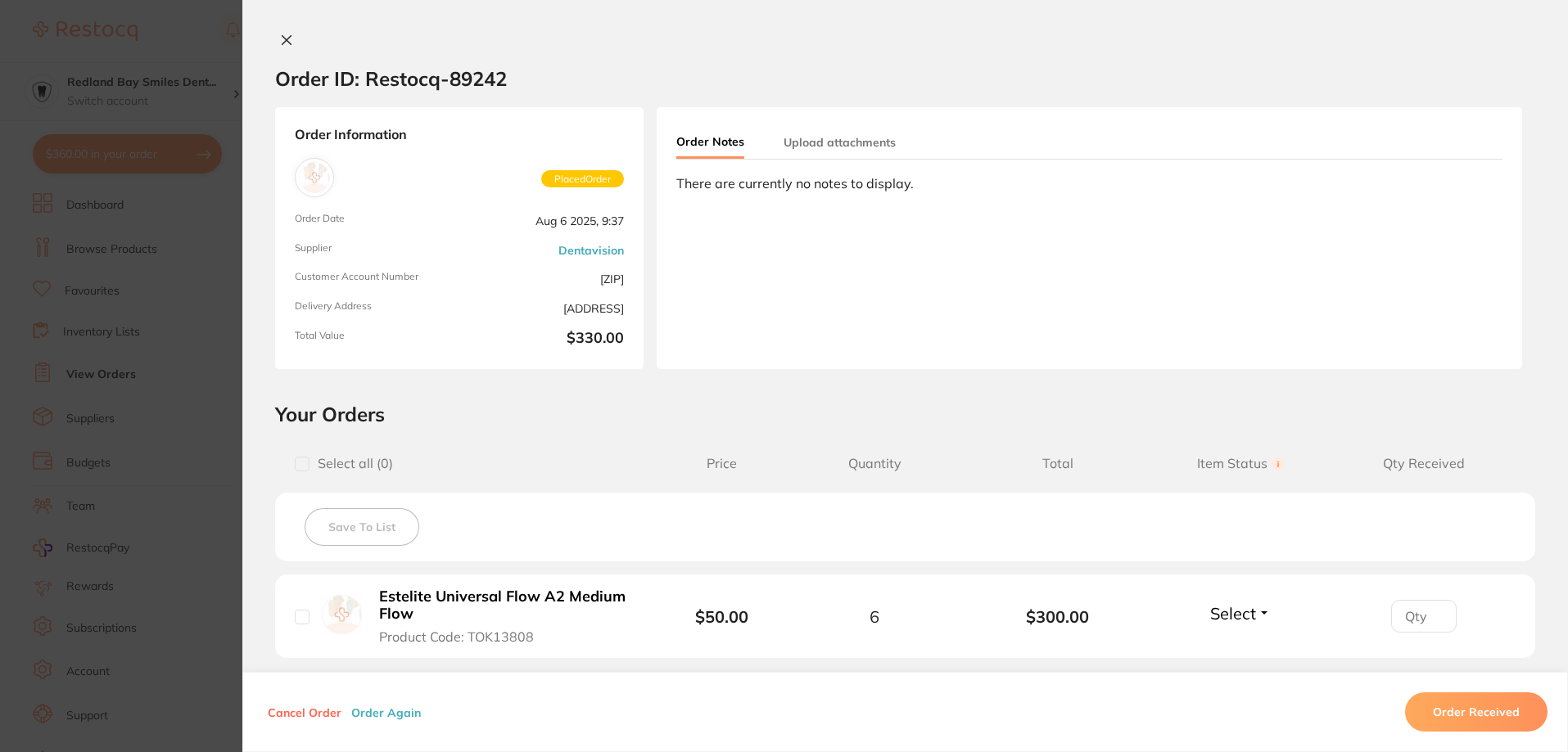 scroll, scrollTop: 0, scrollLeft: 0, axis: both 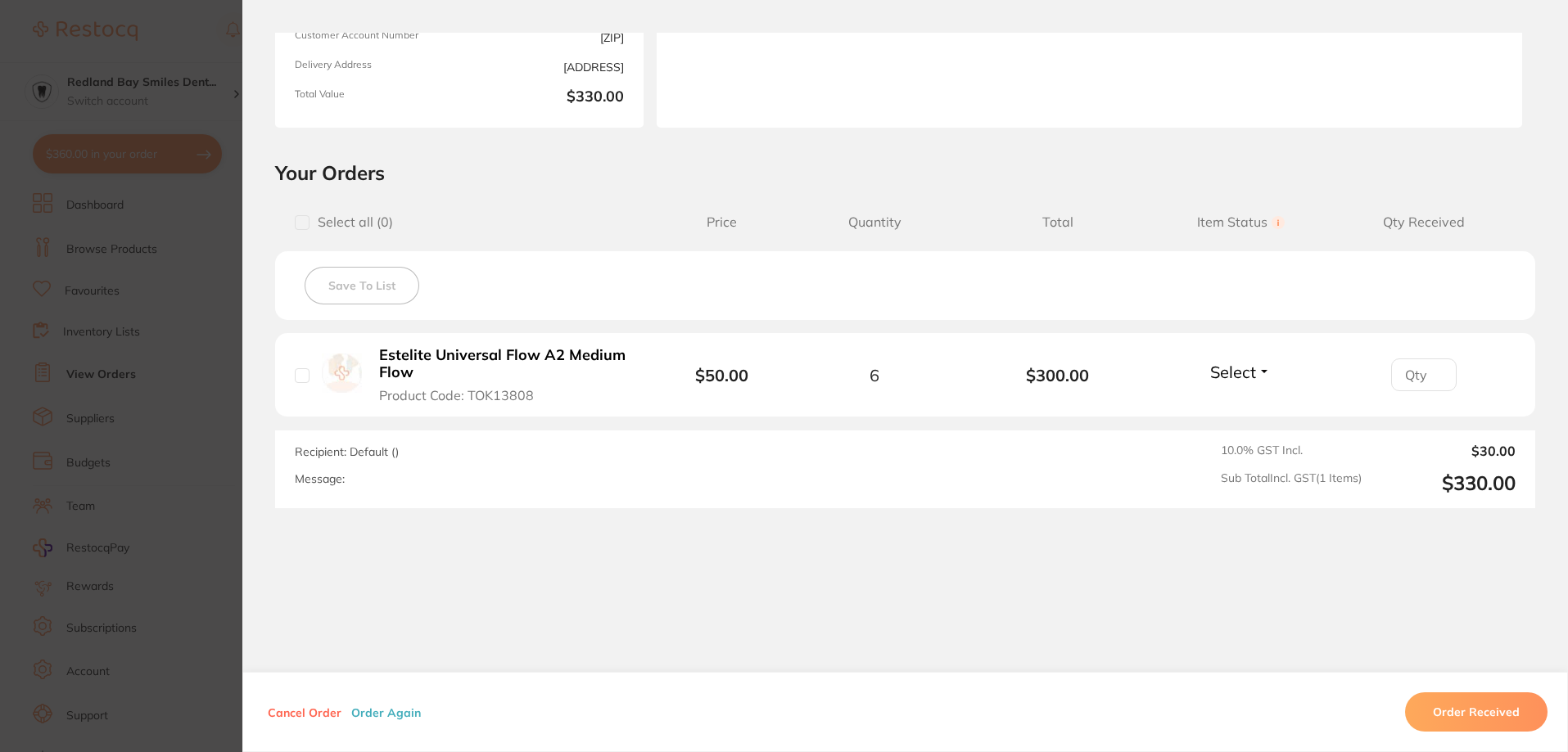 click on "Order ID: Restocq- 89242   Order Information Placed  Order Order Date Aug 6 2025, 9:37 Supplier Dentavision   Customer Account Number 010806 Delivery Address Red Edge Shopping Centre, Shop 4A/30-32 Cypress Street, Redland Bay QLD 4165 Total Value $330.00 Order Notes Upload attachments There are currently no notes to display. Your Orders   Select all ( 0 ) Price Quantity Total Item Status   You can use this feature to track items that you have received and those that are on backorder Qty Received Save To List Estelite Universal Flow A2 Medium Flow   Product    Code:  TOK13808     $50.00 6 $300.00 Select Received Back Order Estelite Universal Flow A2 Medium Flow Product    Code:  TOK13808 $50.00 Quantity:  6 Status:   Select Received Back Order Quantity Received: Recipient: Default ( ) Message:   10.0 % GST Incl. $30.00 Sub Total  Incl. GST  ( 1   Items) $330.00 Cancel Order Order Again Order Received ✕ ✕" at bounding box center [784, 376] 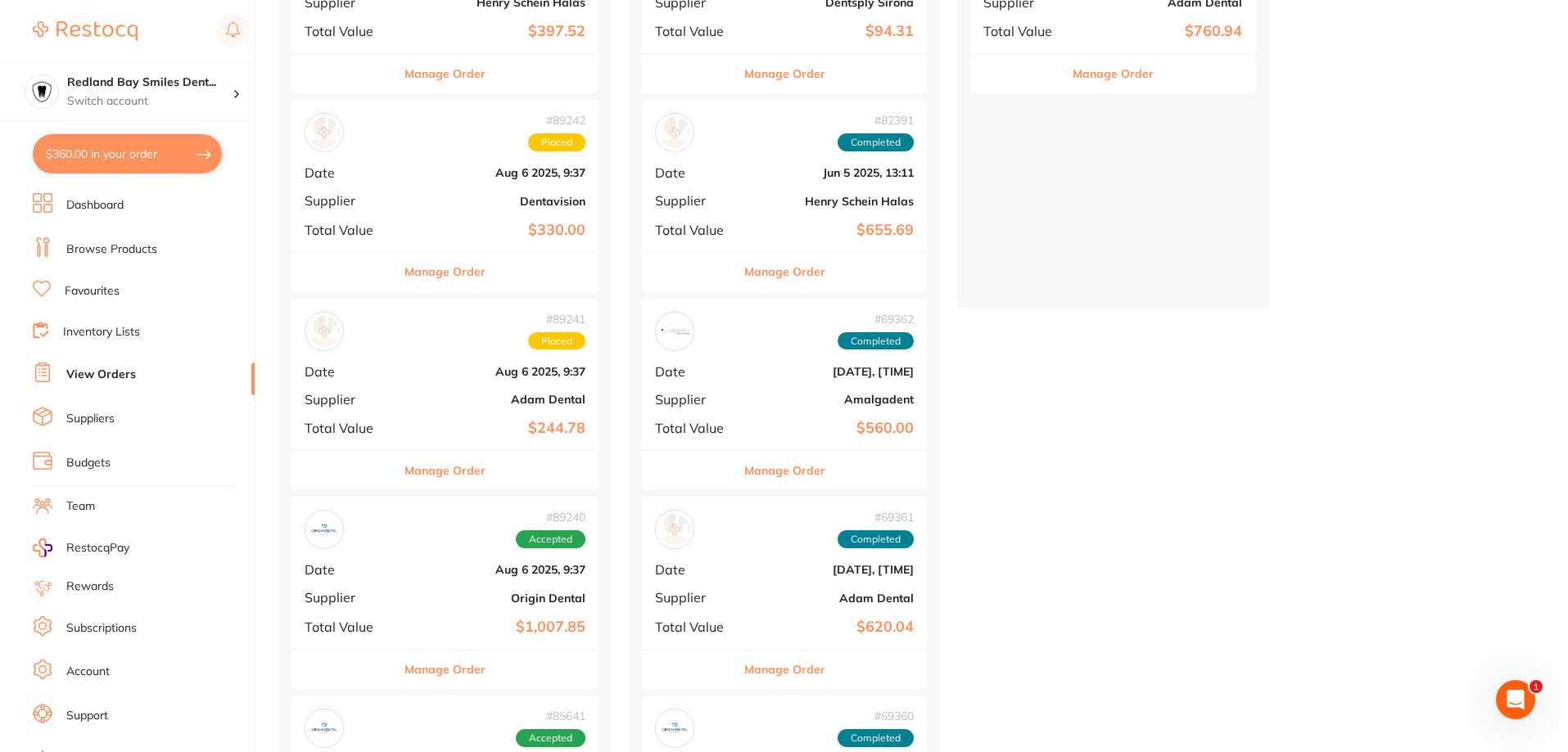 click on "# 89242 Placed Date Aug 6 2025, 9:37 Supplier Dentavision Total Value $330.00" at bounding box center (445, 175) 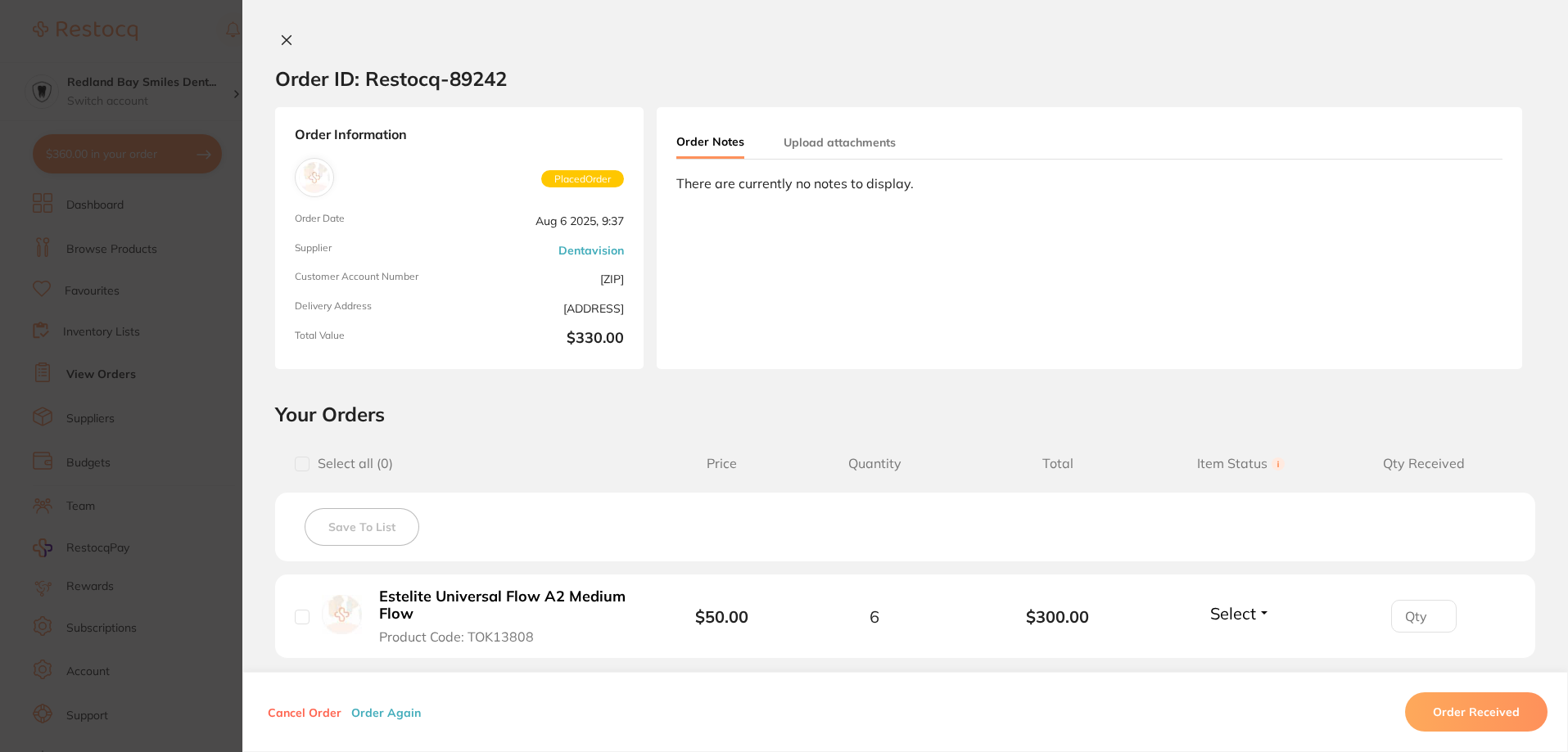 scroll, scrollTop: 0, scrollLeft: 0, axis: both 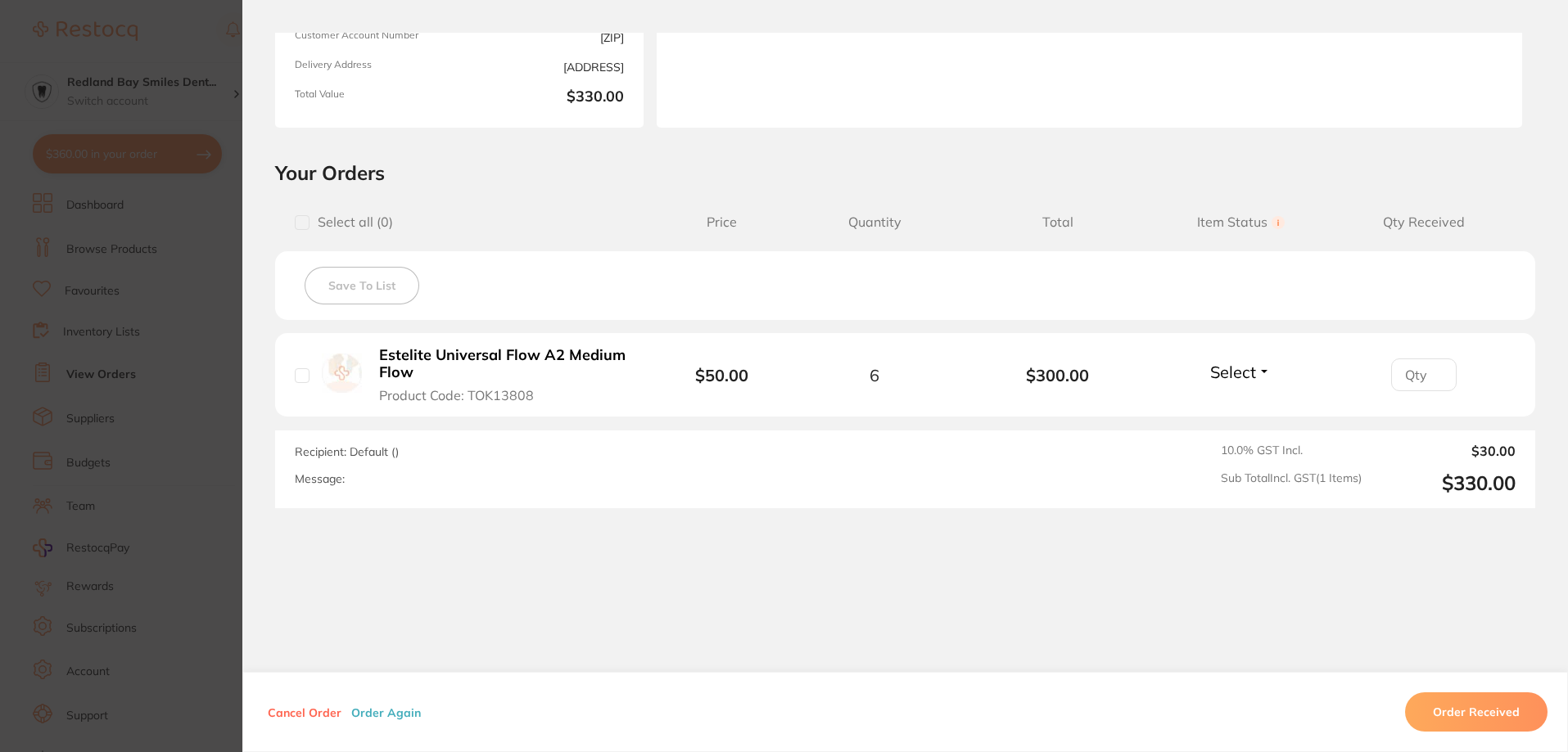 click on "Order ID: Restocq- 89242   Order Information Placed  Order Order Date Aug 6 2025, 9:37 Supplier Dentavision   Customer Account Number 010806 Delivery Address Red Edge Shopping Centre, Shop 4A/30-32 Cypress Street, Redland Bay QLD 4165 Total Value $330.00 Order Notes Upload attachments There are currently no notes to display. Your Orders   Select all ( 0 ) Price Quantity Total Item Status   You can use this feature to track items that you have received and those that are on backorder Qty Received Save To List Estelite Universal Flow A2 Medium Flow   Product    Code:  TOK13808     $50.00 6 $300.00 Select Received Back Order Estelite Universal Flow A2 Medium Flow Product    Code:  TOK13808 $50.00 Quantity:  6 Status:   Select Received Back Order Quantity Received: Recipient: Default ( ) Message:   10.0 % GST Incl. $30.00 Sub Total  Incl. GST  ( 1   Items) $330.00 Cancel Order Order Again Order Received ✕ ✕" at bounding box center [784, 376] 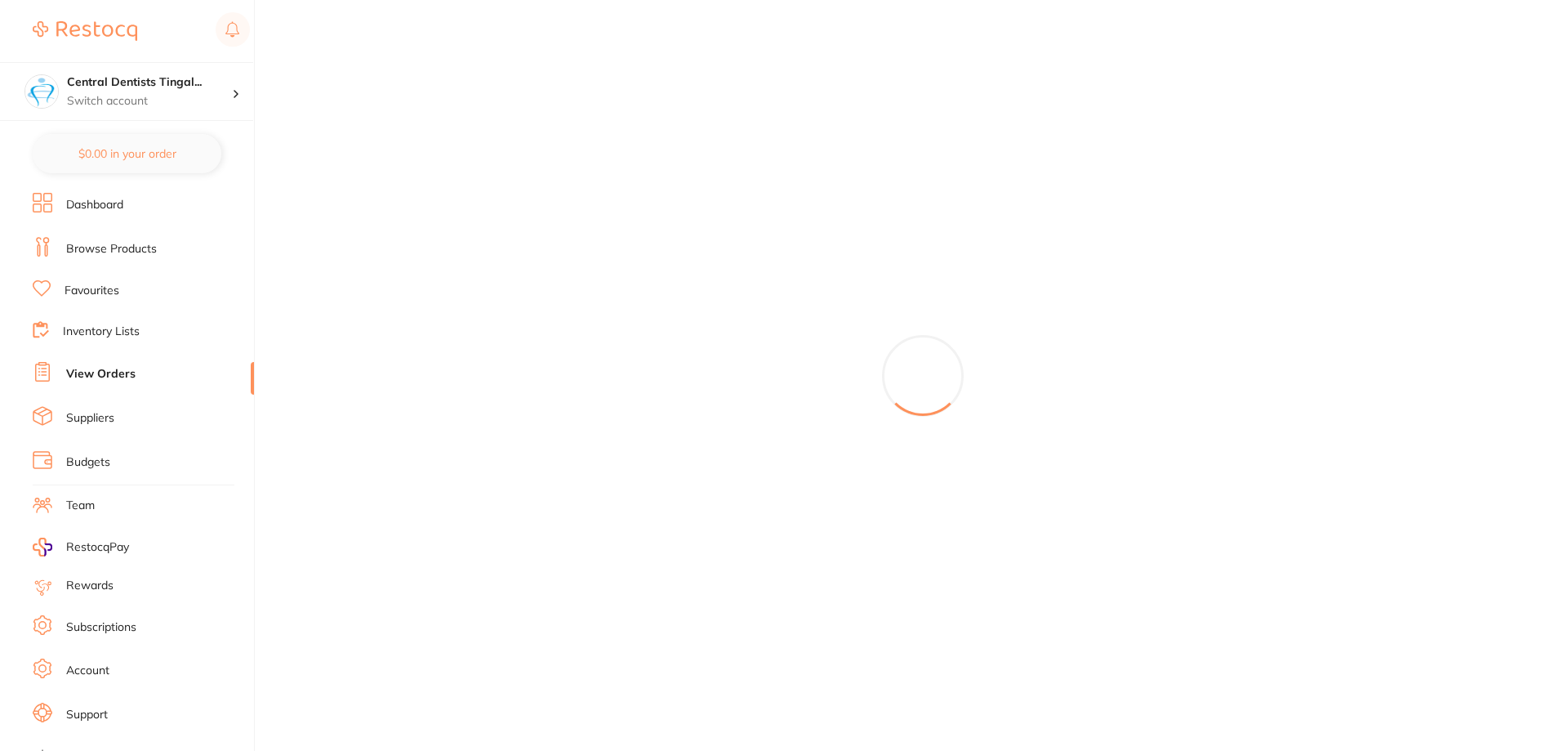 scroll, scrollTop: 0, scrollLeft: 0, axis: both 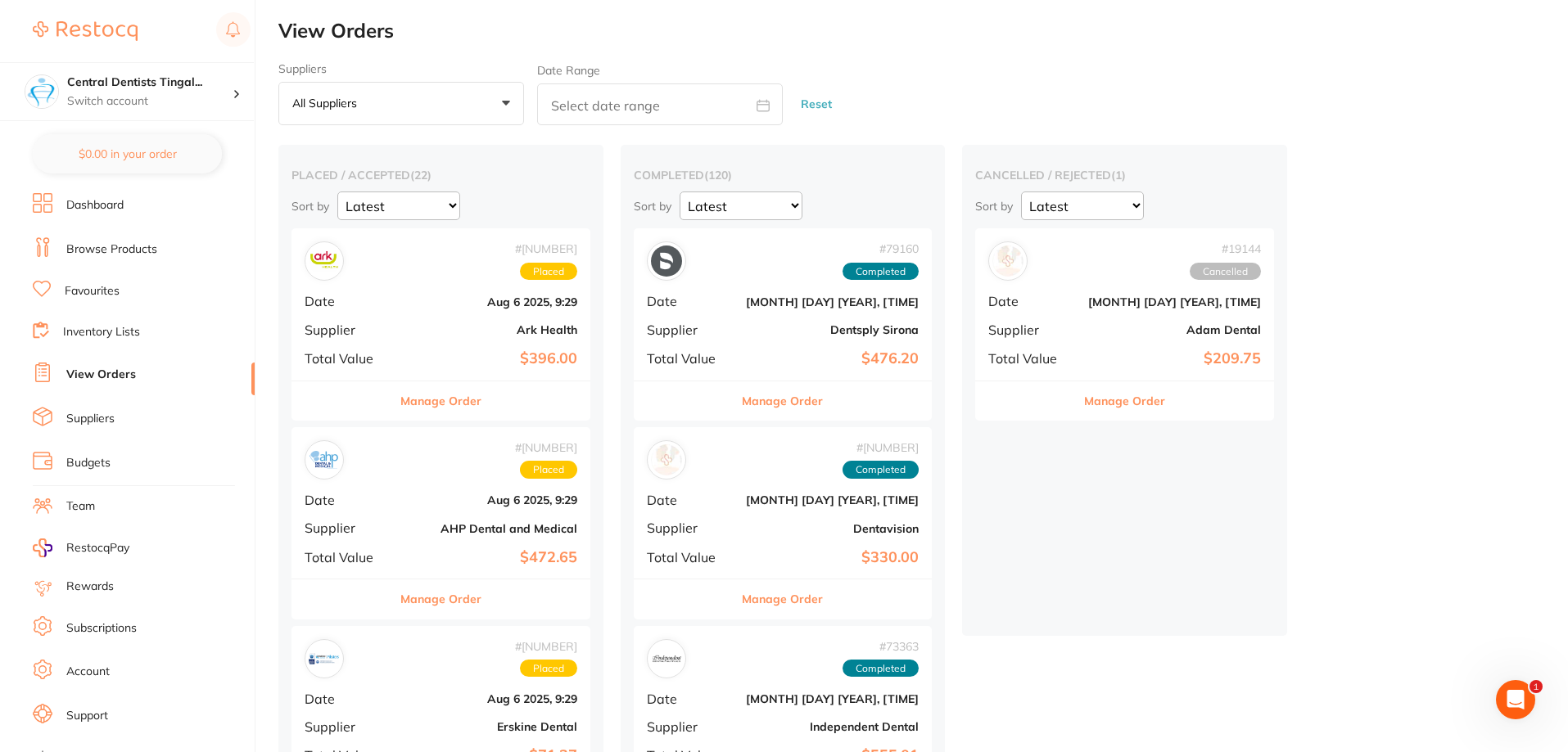 click on "Ark Health" at bounding box center [490, 330] 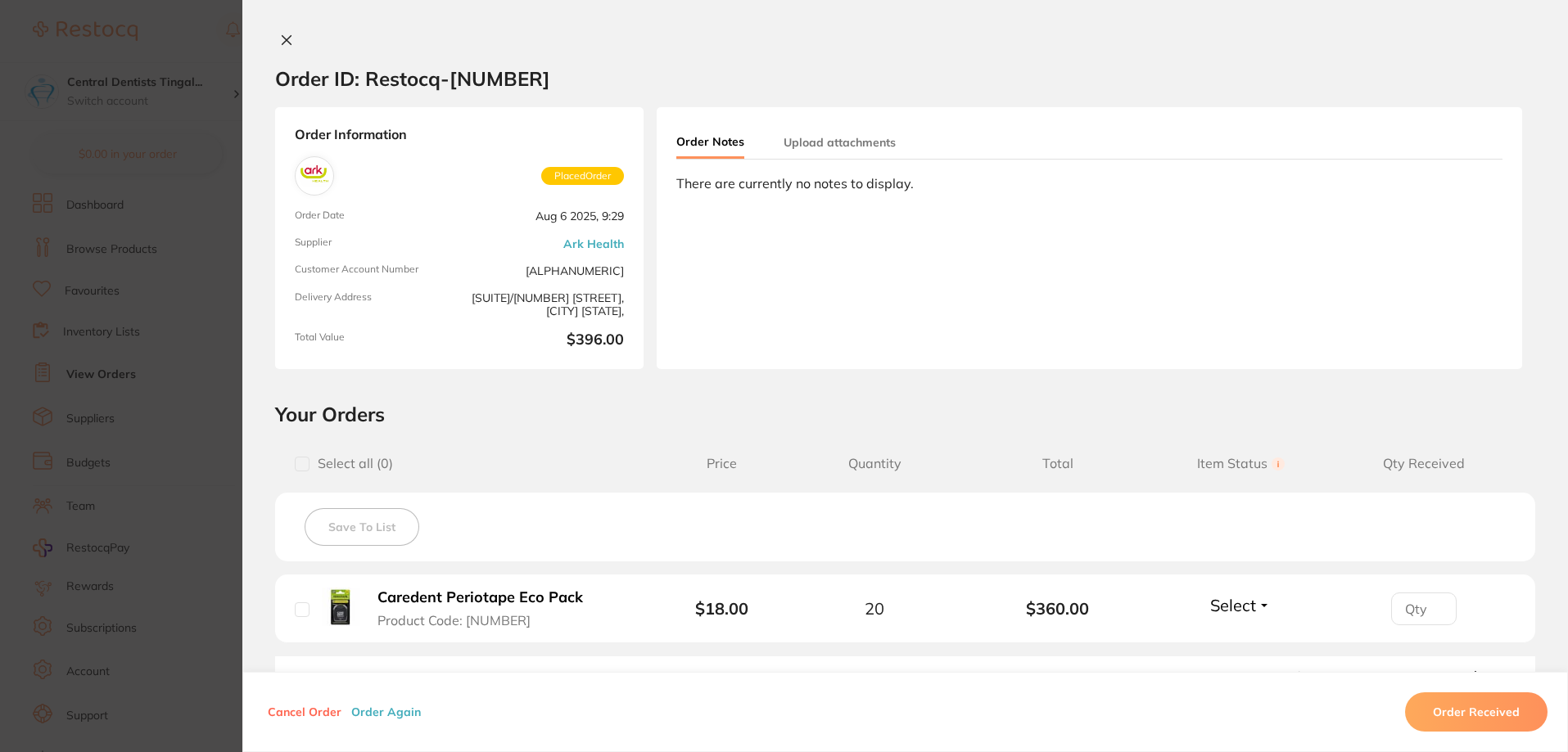 scroll, scrollTop: 0, scrollLeft: 0, axis: both 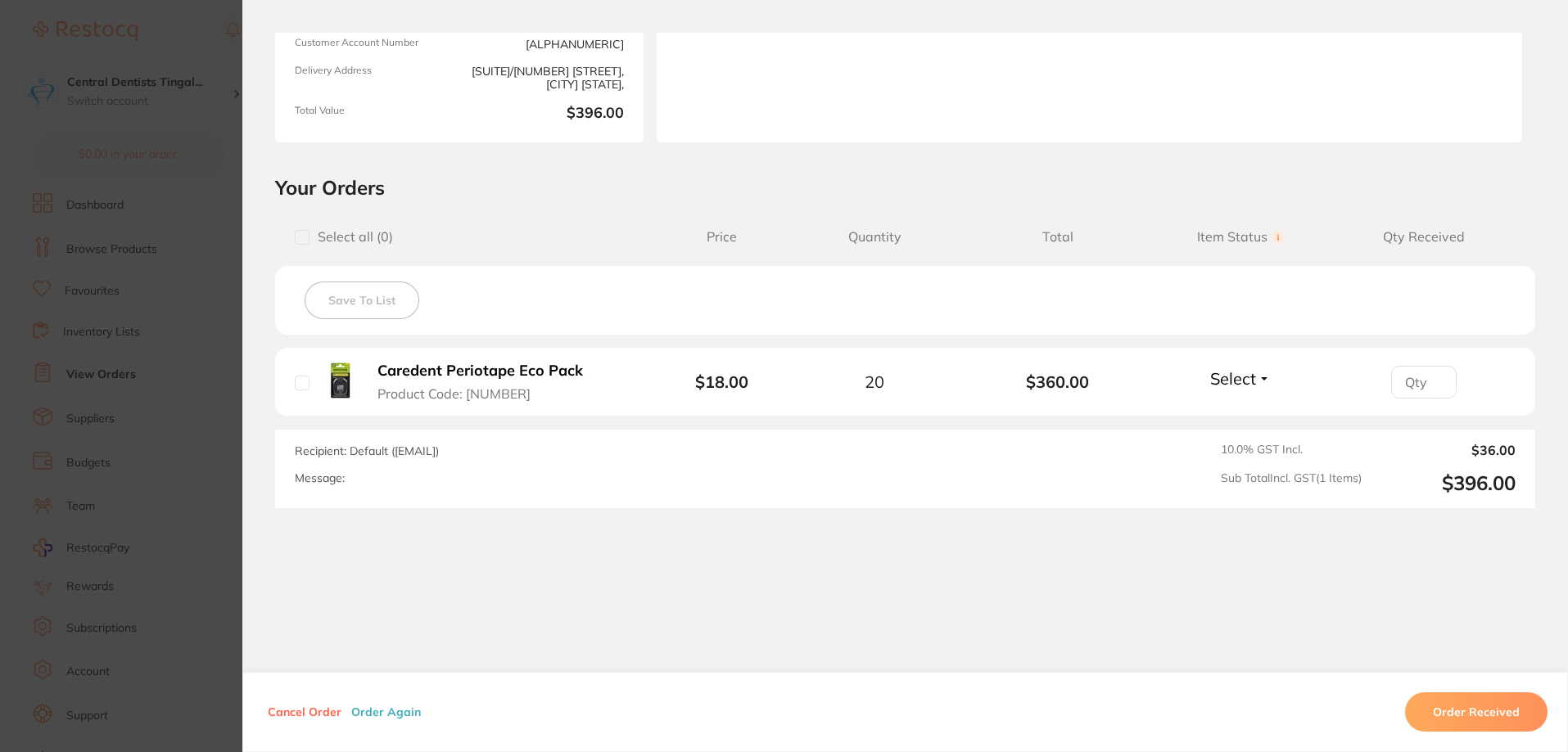 click on "Order ID: Restocq- [NUMBER] Order Information Placed Order Order Date [MONTH] [DAY] [YEAR], [TIME] Supplier [PERSON] Customer Account Number [ALPHANUMERIC] Delivery Address [SUITE]/[NUMBER] [STREET], [CITY] [STATE], Total Value [CURRENCY][NUMBER] Order Notes Upload attachments There are currently no notes to display. Your Orders Select all ( 0 ) Price Quantity Total Item Status You can use this feature to track items that you have received and those that are on backorder Qty Received Save To List [PRODUCT] Product Code: [NUMBER] [CURRENCY][NUMBER] [NUMBER] [CURRENCY][NUMBER] Select Received Back Order [PRODUCT] Product Code: [NUMBER] [CURRENCY][NUMBER] Quantity: [NUMBER] Status: Select Received Back Order Quantity Received: Recipient: Default ( [EMAIL] ) Message: 10.0 % GST Incl. [CURRENCY][NUMBER] Sub Total Incl. GST ( [NUMBER] Items) [CURRENCY][NUMBER] Cancel Order Order Again Order Received ✕ ✕" at bounding box center [784, 376] 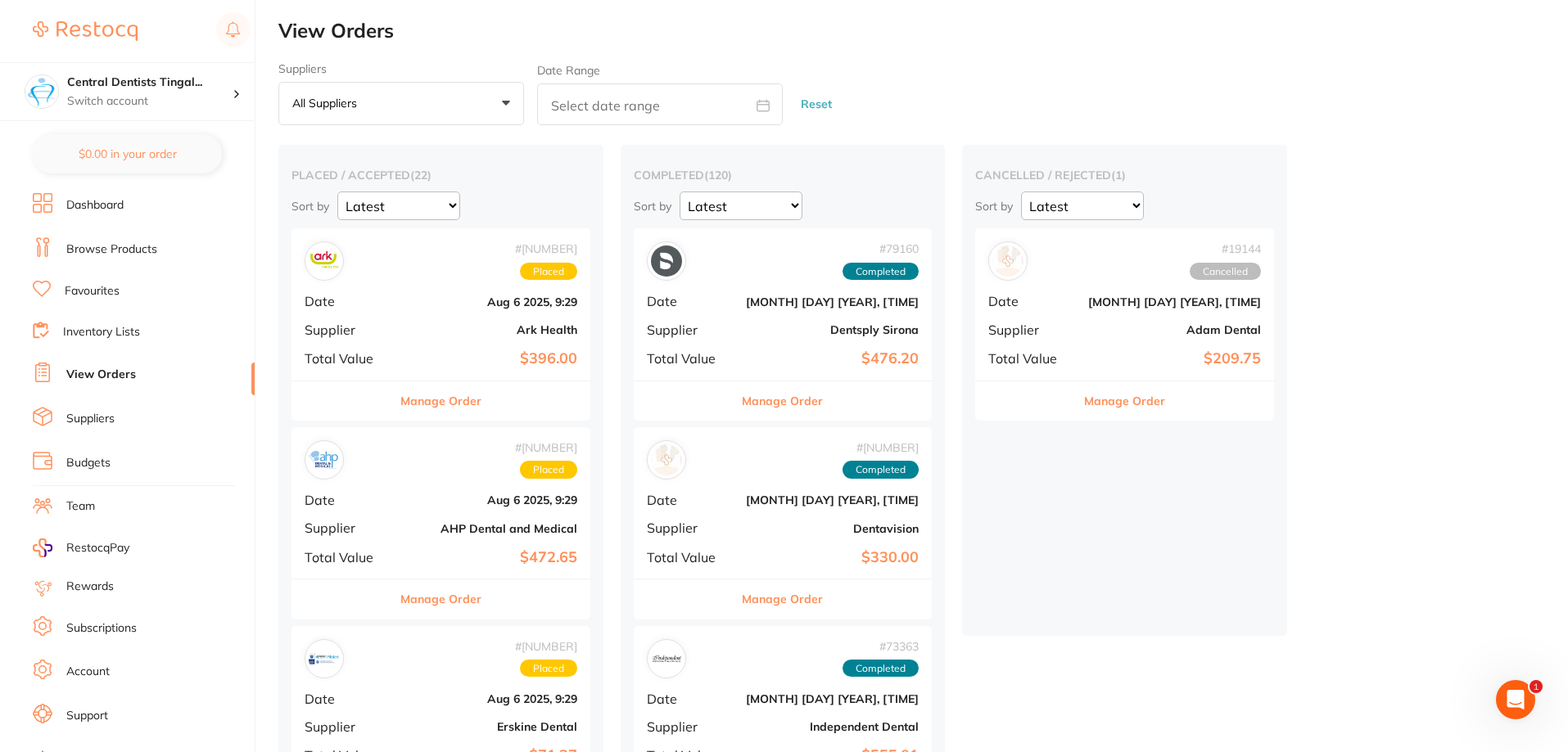 click on "Aug 6 2025, 9:29" at bounding box center (490, 500) 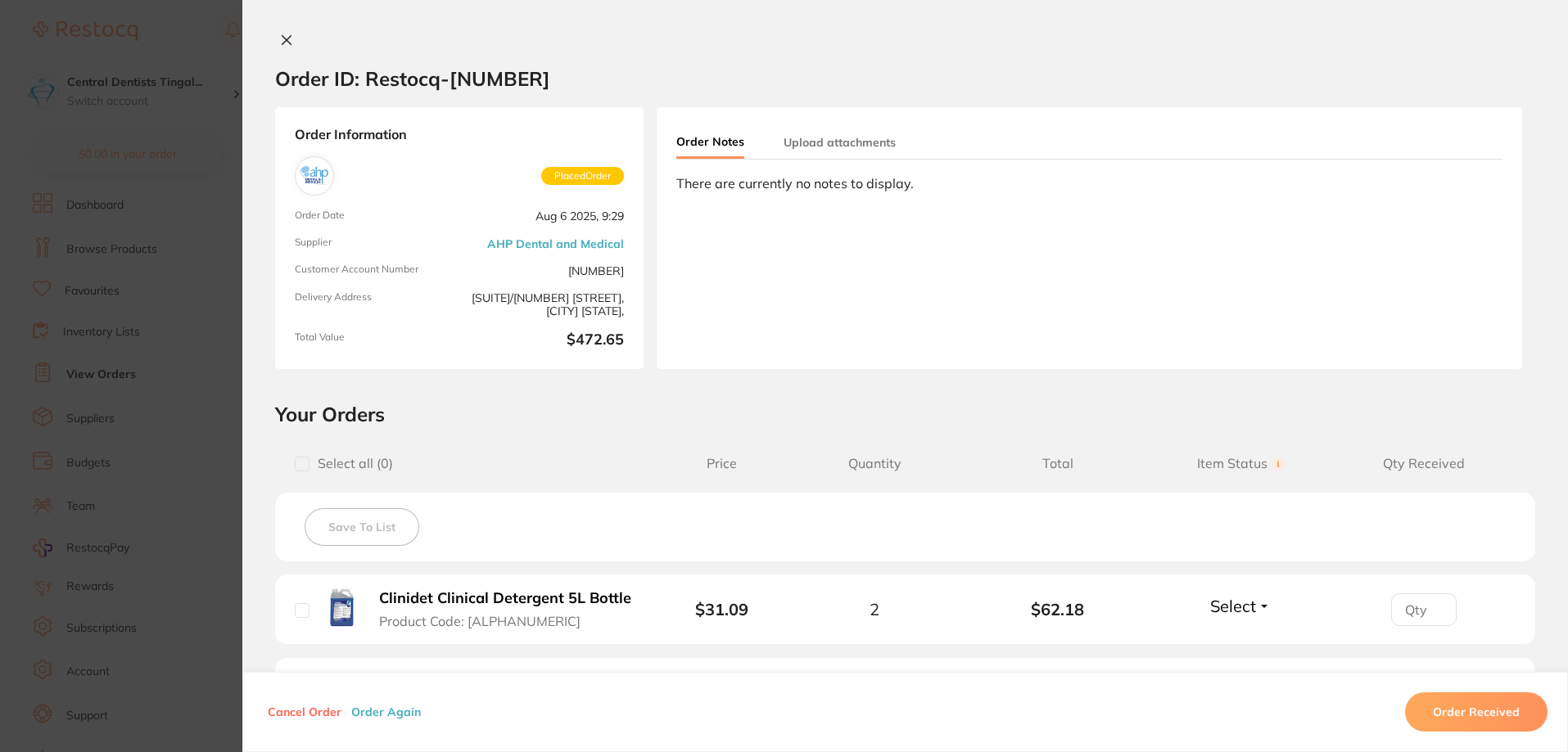 scroll, scrollTop: 77, scrollLeft: 0, axis: vertical 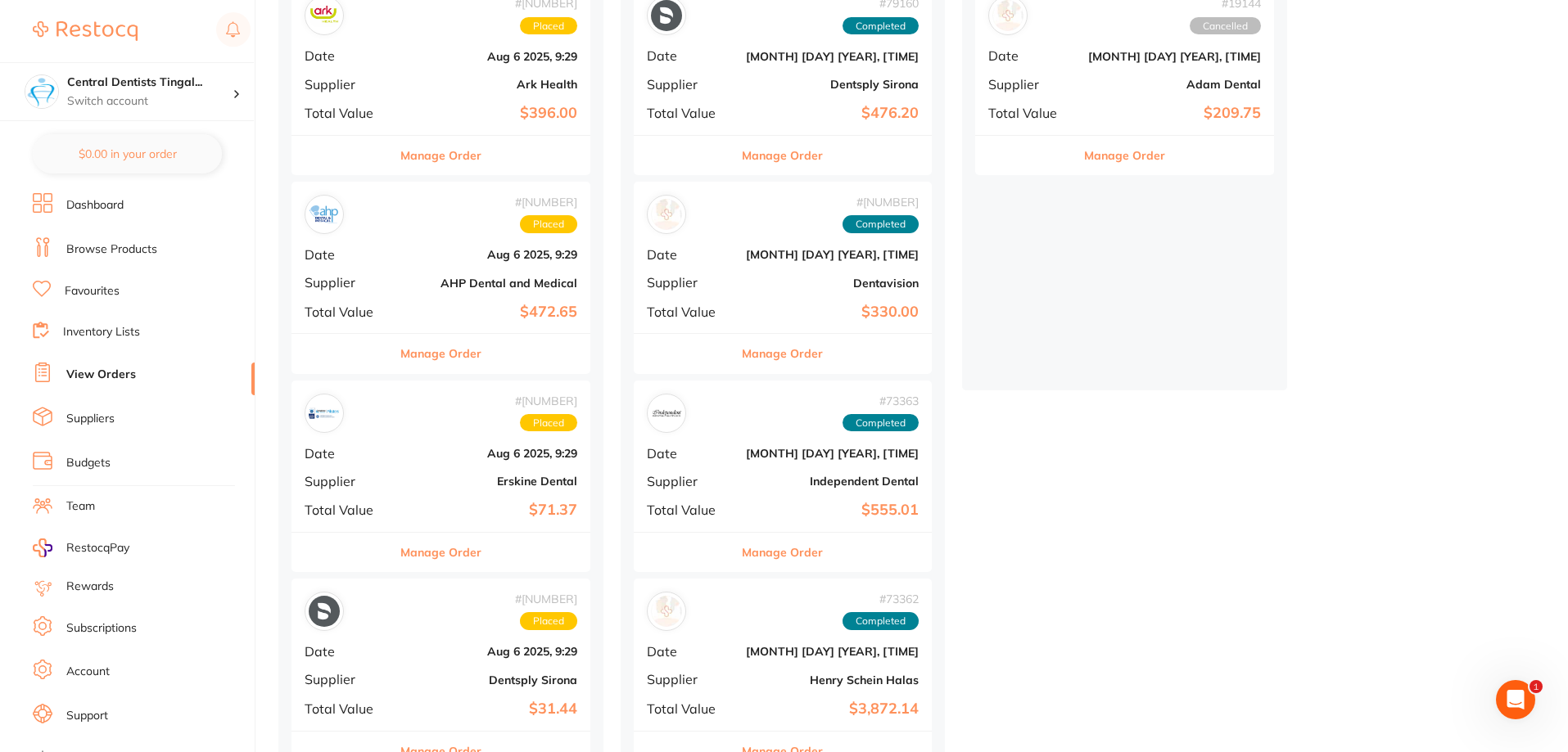 click on "# [NUMBER] Placed Date [MONTH] [DAY] [YEAR], [TIME] Supplier [PERSON] Dental Total Value [CURRENCY][NUMBER]" at bounding box center (441, 456) 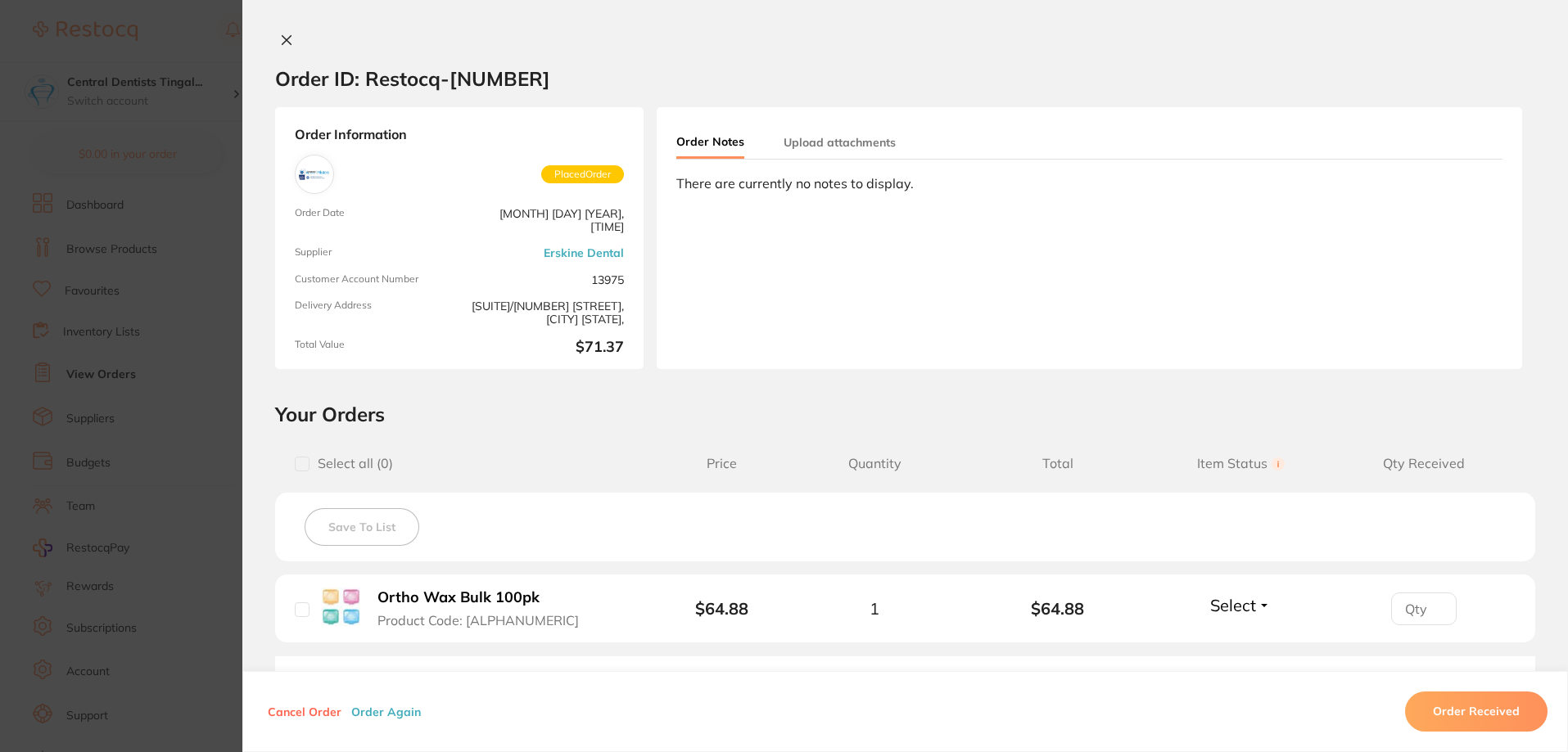 scroll, scrollTop: 0, scrollLeft: 0, axis: both 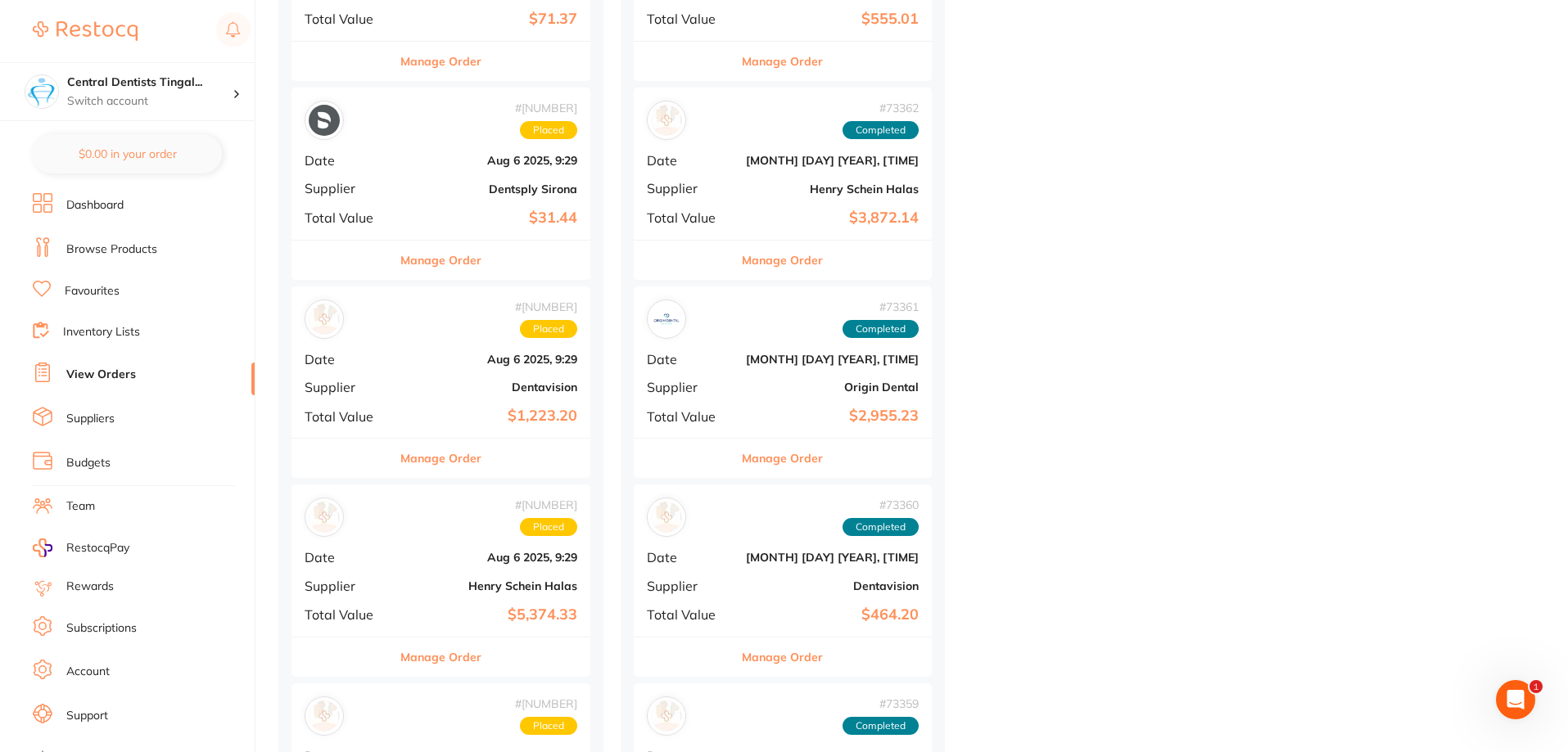 click on "# [NUMBER] Placed Date [MONTH] [DAY] [YEAR], [TIME] Supplier [PERSON] Total Value [CURRENCY][NUMBER]" at bounding box center (441, 163) 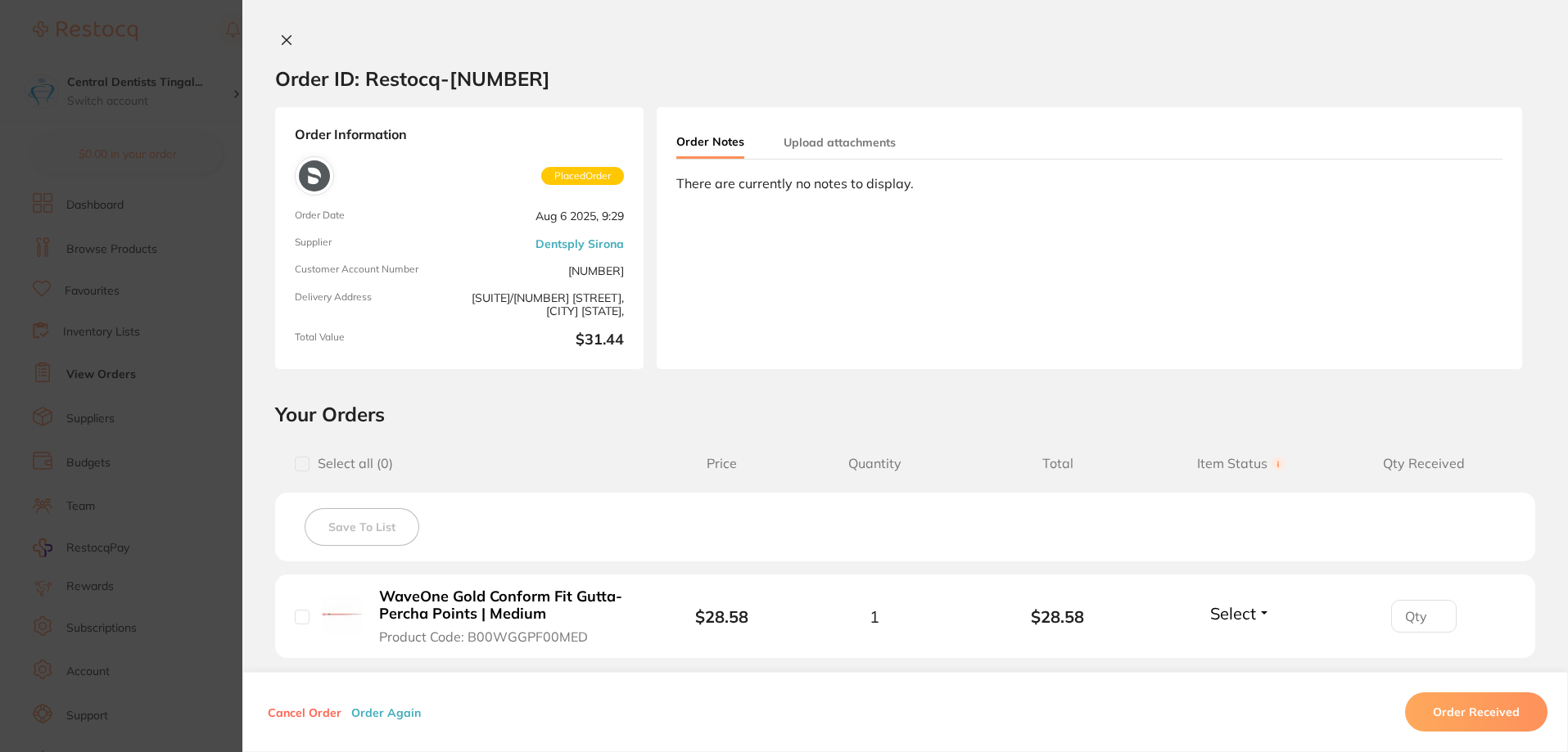scroll, scrollTop: 0, scrollLeft: 0, axis: both 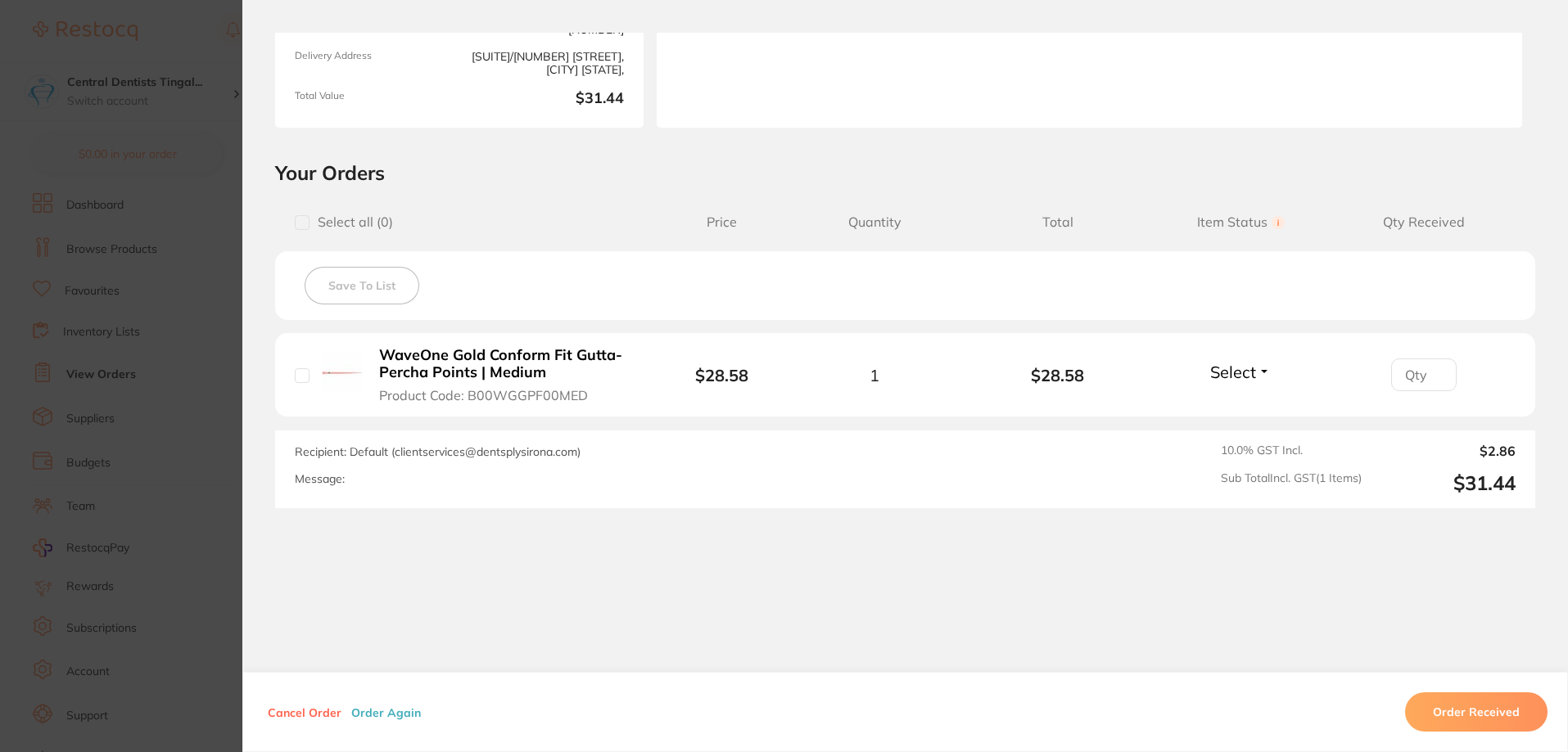 click on "Order ID: Restocq- [NUMBER] Order Information Placed Order Order Date [MONTH] [DAY] [YEAR], [TIME] Supplier [PERSON] Customer Account Number [NUMBER] Delivery Address [SUITE]/[NUMBER] [STREET], [CITY] [STATE], Total Value [CURRENCY][NUMBER] Order Notes Upload attachments There are currently no notes to display. Your Orders Select all ( 0 ) Price Quantity Total Item Status You can use this feature to track items that you have received and those that are on backorder Qty Received Save To List [PRODUCT] Product Code: [ALPHANUMERIC] [CURRENCY][NUMBER] [NUMBER] [CURRENCY][NUMBER] Select Received Back Order [PRODUCT] Product Code: [ALPHANUMERIC] [CURRENCY][NUMBER] Quantity: [NUMBER] Status: Select Received Back Order Quantity Received: Recipient: Default ( [EMAIL] ) Message: 10.0 % GST Incl. [CURRENCY][NUMBER] Sub Total Incl. GST ( [NUMBER] Items) [CURRENCY][NUMBER] Cancel Order Order Again Order Received ✕ ✕" at bounding box center (784, 376) 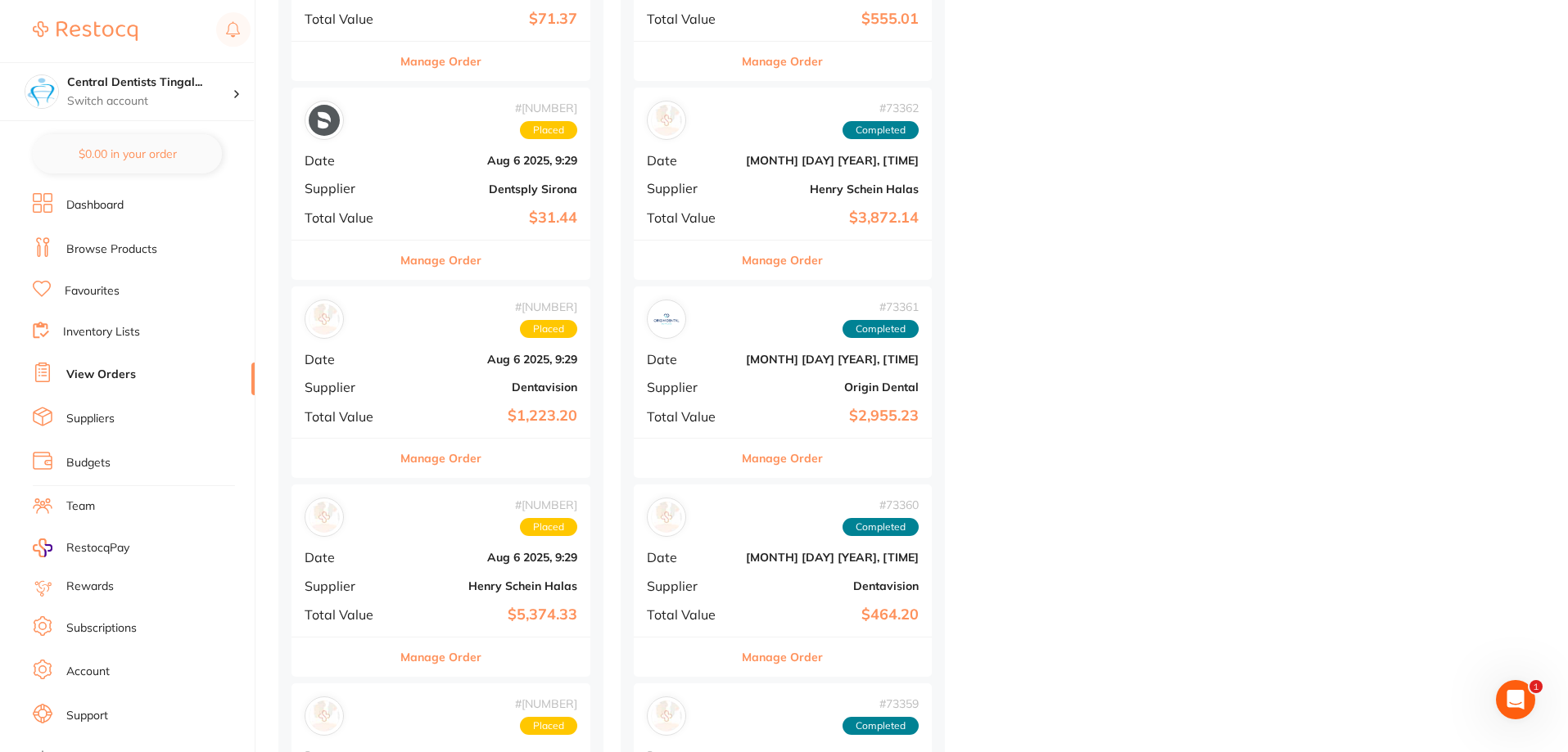 click on "# [NUMBER] Placed Date [MONTH] [DAY] [YEAR], [TIME] Supplier [PERSON] Total Value [CURRENCY][NUMBER]" at bounding box center (441, 560) 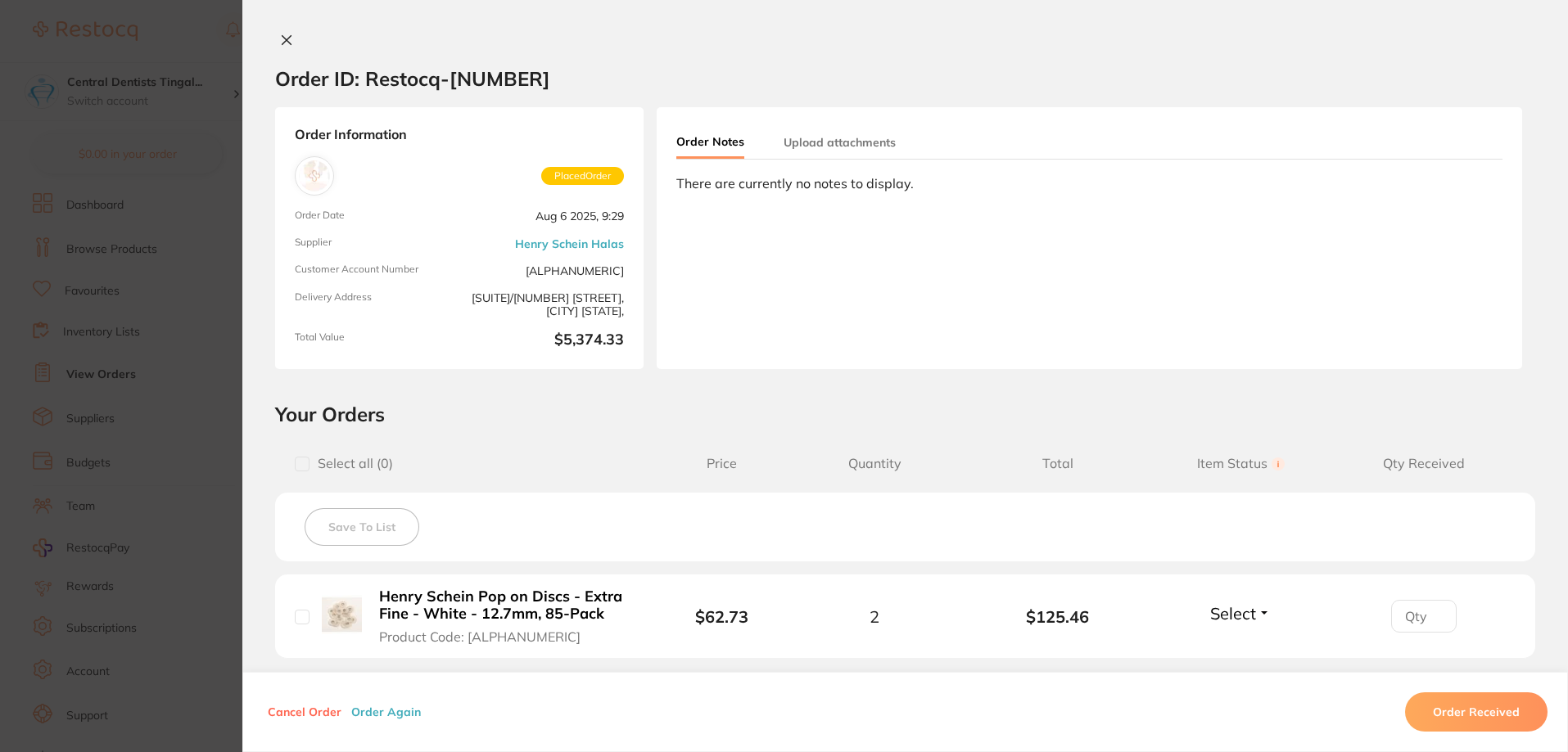scroll, scrollTop: 0, scrollLeft: 0, axis: both 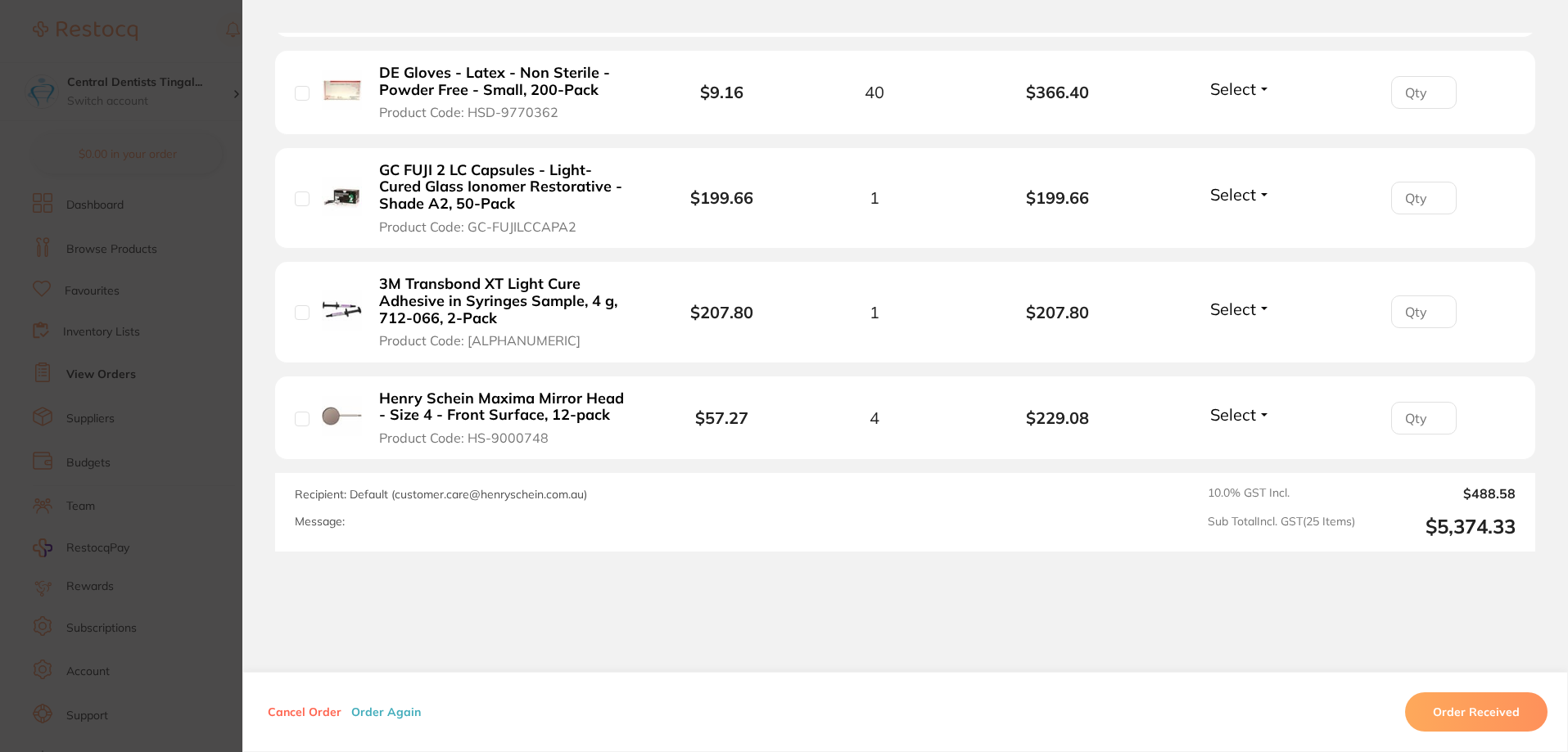 click on "Order ID: Restocq- [NUMBER] Order Information Placed Order Order Date [MONTH] [DAY] [YEAR], [TIME] Supplier [PERSON] Customer Account Number [ALPHANUMERIC] Delivery Address [SUITE]/[NUMBER] [STREET], [CITY] [STATE], Total Value [CURRENCY][NUMBER] Order Notes Upload attachments There are currently no notes to display. Your Orders Select all ( 0 ) Price Quantity Total Item Status You can use this feature to track items that you have received and those that are on backorder Qty Received Save To List [PRODUCT] - [ALPHANUMERIC] - [ALPHANUMERIC], [NUMBER]-Pack Product Code: [ALPHANUMERIC] [CURRENCY][NUMBER] [NUMBER] [CURRENCY][NUMBER] Select Received Back Order [PRODUCT] - [ALPHANUMERIC] - [ALPHANUMERIC], [NUMBER] [NUMBER] [NUMBER] Product Code: [ALPHANUMERIC] [CURRENCY][NUMBER] [NUMBER] [CURRENCY][NUMBER] Select Received Back Order [PRODUCT] - [ALPHANUMERIC] - [ALPHANUMERIC] Product Code: [ALPHANUMERIC] [CURRENCY][NUMBER] [NUMBER] [CURRENCY][NUMBER] Select Received Back Order [PRODUCT] - [ALPHANUMERIC] - [ALPHANUMERIC] Product Code: [ALPHANUMERIC] [CURRENCY][NUMBER] [NUMBER] [CURRENCY][NUMBER] Select" at bounding box center [784, 376] 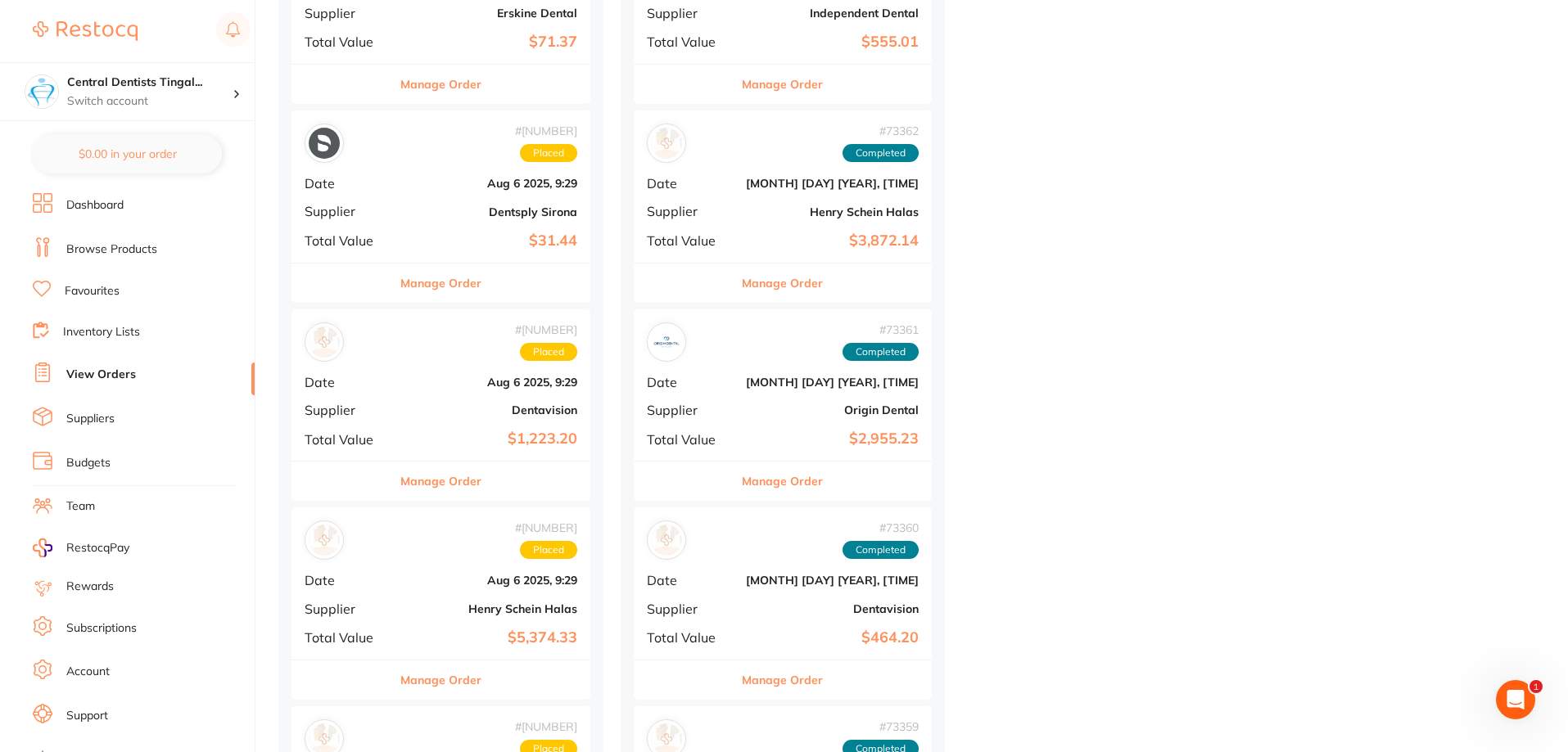 scroll, scrollTop: 736, scrollLeft: 0, axis: vertical 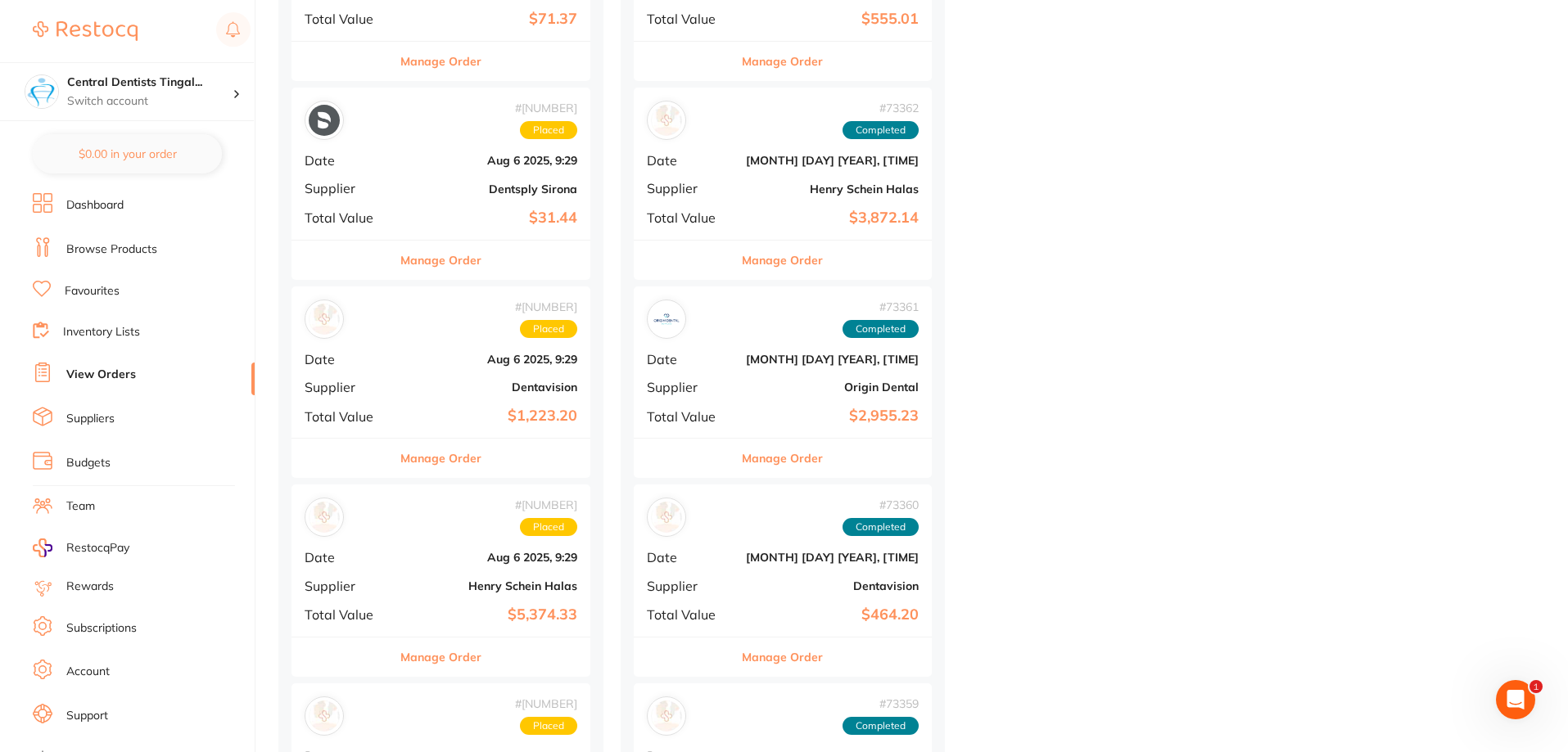 click on "Dentavision" at bounding box center (490, 387) 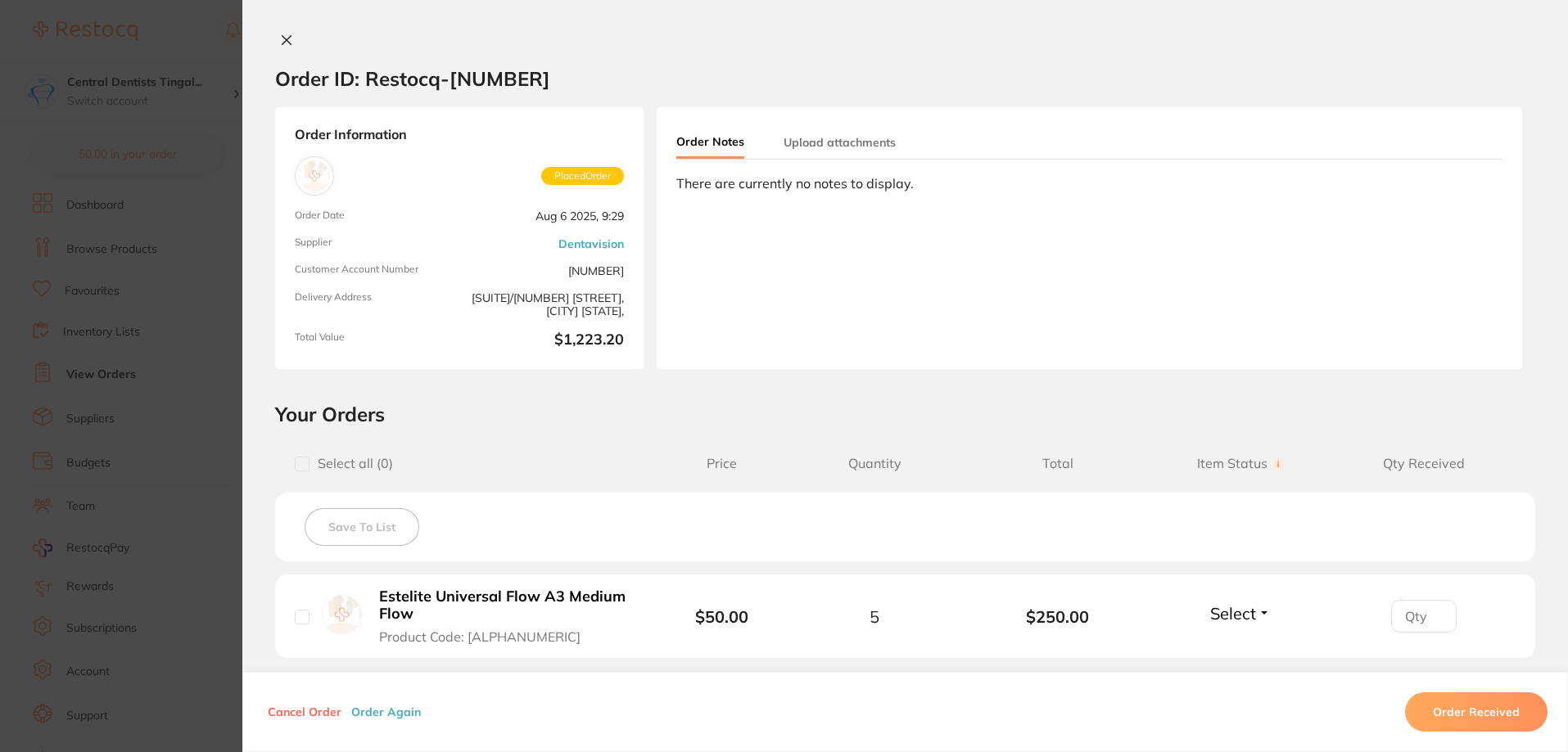 scroll, scrollTop: 0, scrollLeft: 0, axis: both 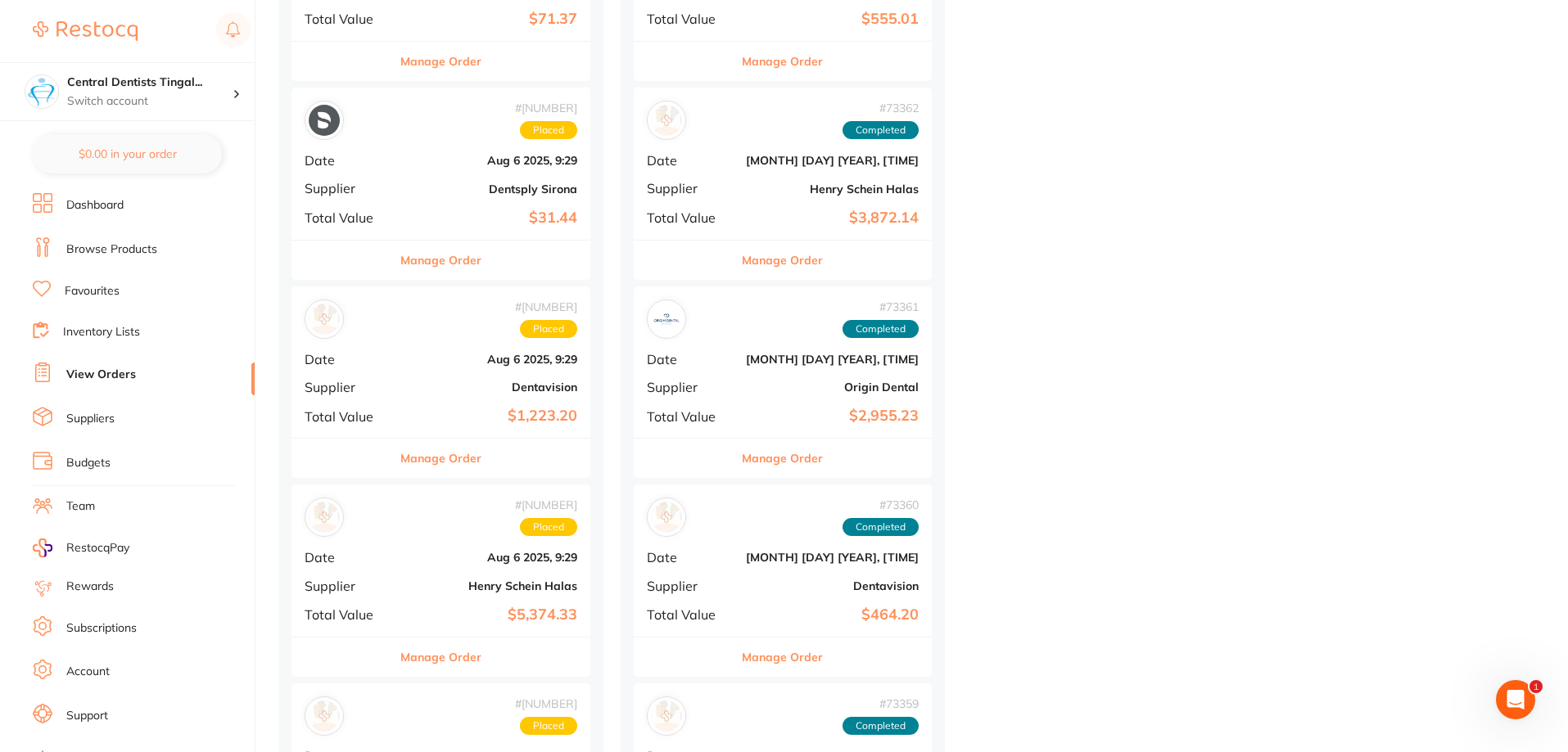 click on "# [NUMBER] Placed Date [MONTH] [DAY] [YEAR], [TIME] Supplier [PERSON] Total Value [CURRENCY][NUMBER]" at bounding box center [441, 560] 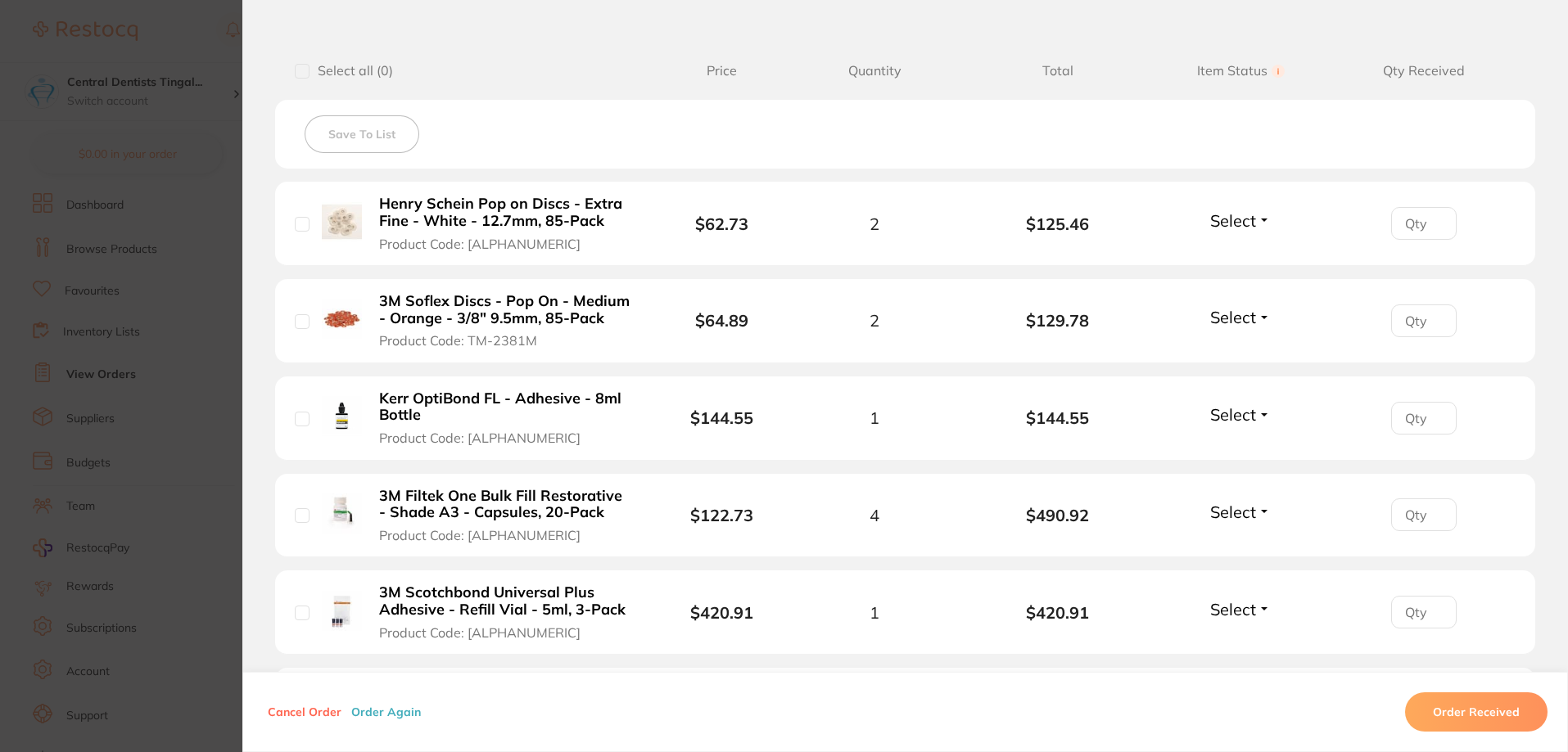 scroll, scrollTop: 0, scrollLeft: 0, axis: both 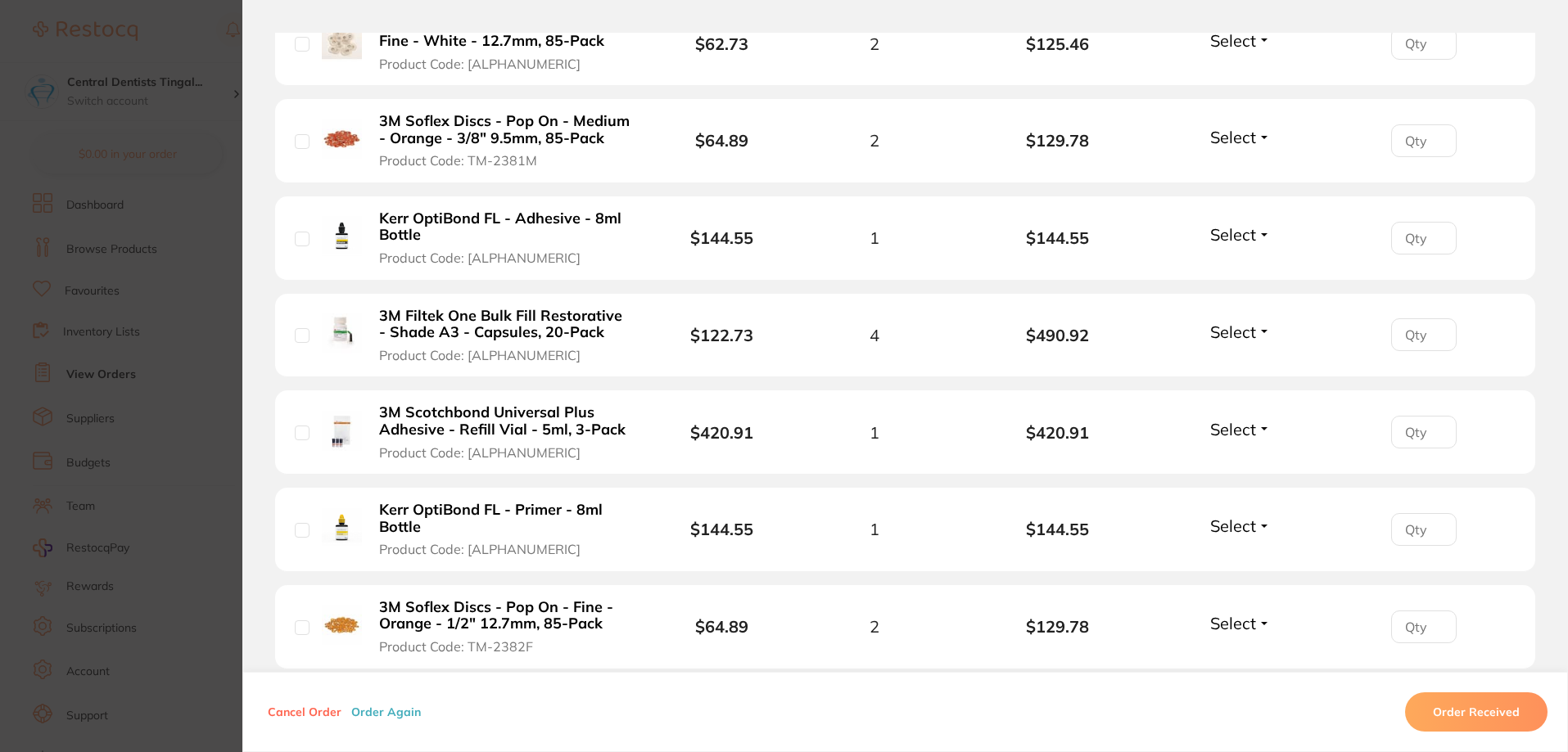 click on "Order ID: Restocq- [NUMBER] Order Information Placed Order Order Date [MONTH] [DAY] [YEAR], [TIME] Supplier [PERSON] Customer Account Number [ALPHANUMERIC] Delivery Address [SUITE]/[NUMBER] [STREET], [CITY] [STATE], Total Value [CURRENCY][NUMBER] Order Notes Upload attachments There are currently no notes to display. Your Orders Select all ( 0 ) Price Quantity Total Item Status You can use this feature to track items that you have received and those that are on backorder Qty Received Save To List [PRODUCT] - [ALPHANUMERIC] - [ALPHANUMERIC], [NUMBER]-Pack Product Code: [ALPHANUMERIC] [CURRENCY][NUMBER] [NUMBER] [CURRENCY][NUMBER] Select Received Back Order [PRODUCT] - [ALPHANUMERIC] - [ALPHANUMERIC], [NUMBER] [NUMBER] [NUMBER] Product Code: [ALPHANUMERIC] [CURRENCY][NUMBER] [NUMBER] [CURRENCY][NUMBER] Select Received Back Order [PRODUCT] - [ALPHANUMERIC] - [ALPHANUMERIC] Product Code: [ALPHANUMERIC] [CURRENCY][NUMBER] [NUMBER] [CURRENCY][NUMBER] Select Received Back Order [PRODUCT] - [ALPHANUMERIC] - [ALPHANUMERIC] Product Code: [ALPHANUMERIC] [CURRENCY][NUMBER] [NUMBER] [CURRENCY][NUMBER] Select" at bounding box center [784, 376] 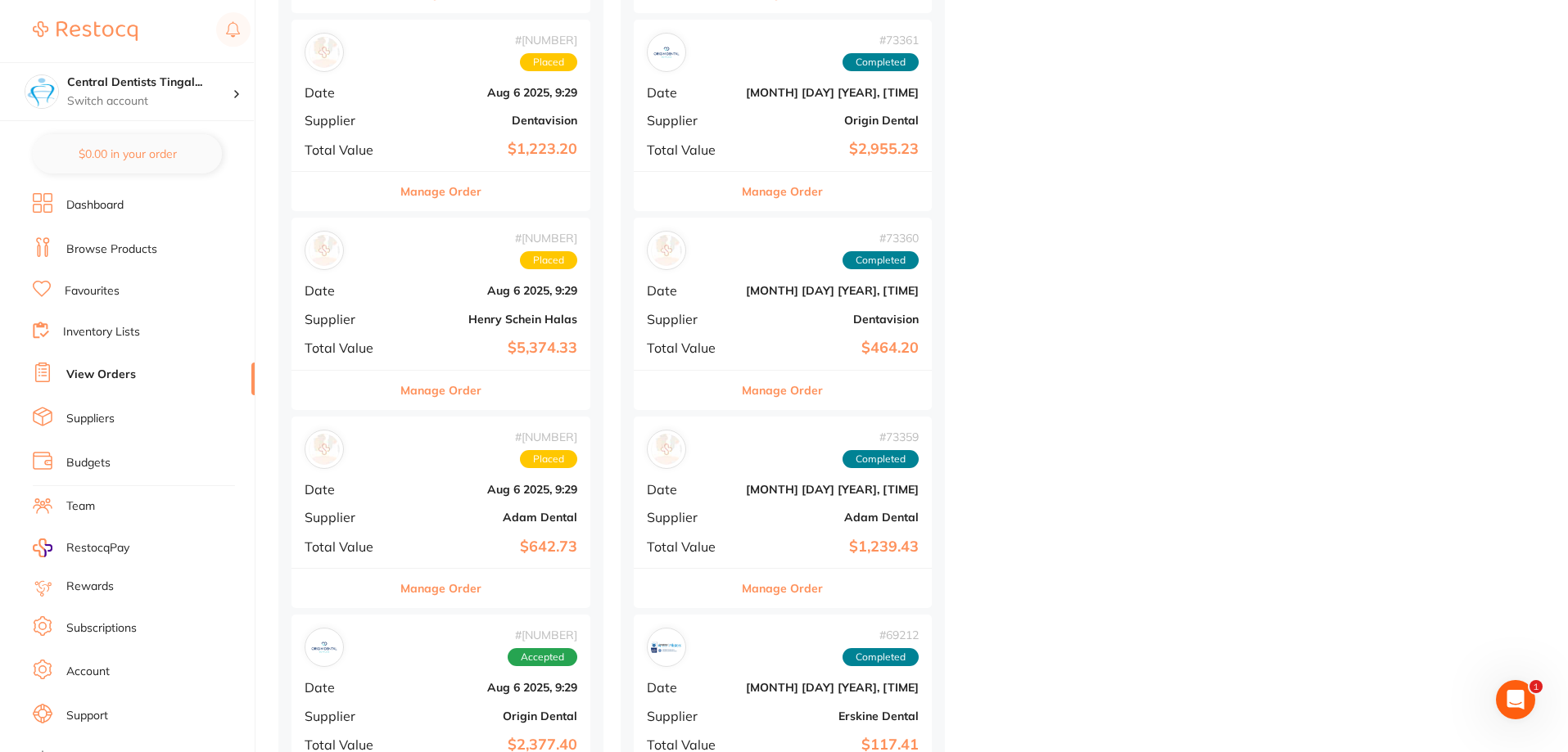 scroll, scrollTop: 1227, scrollLeft: 0, axis: vertical 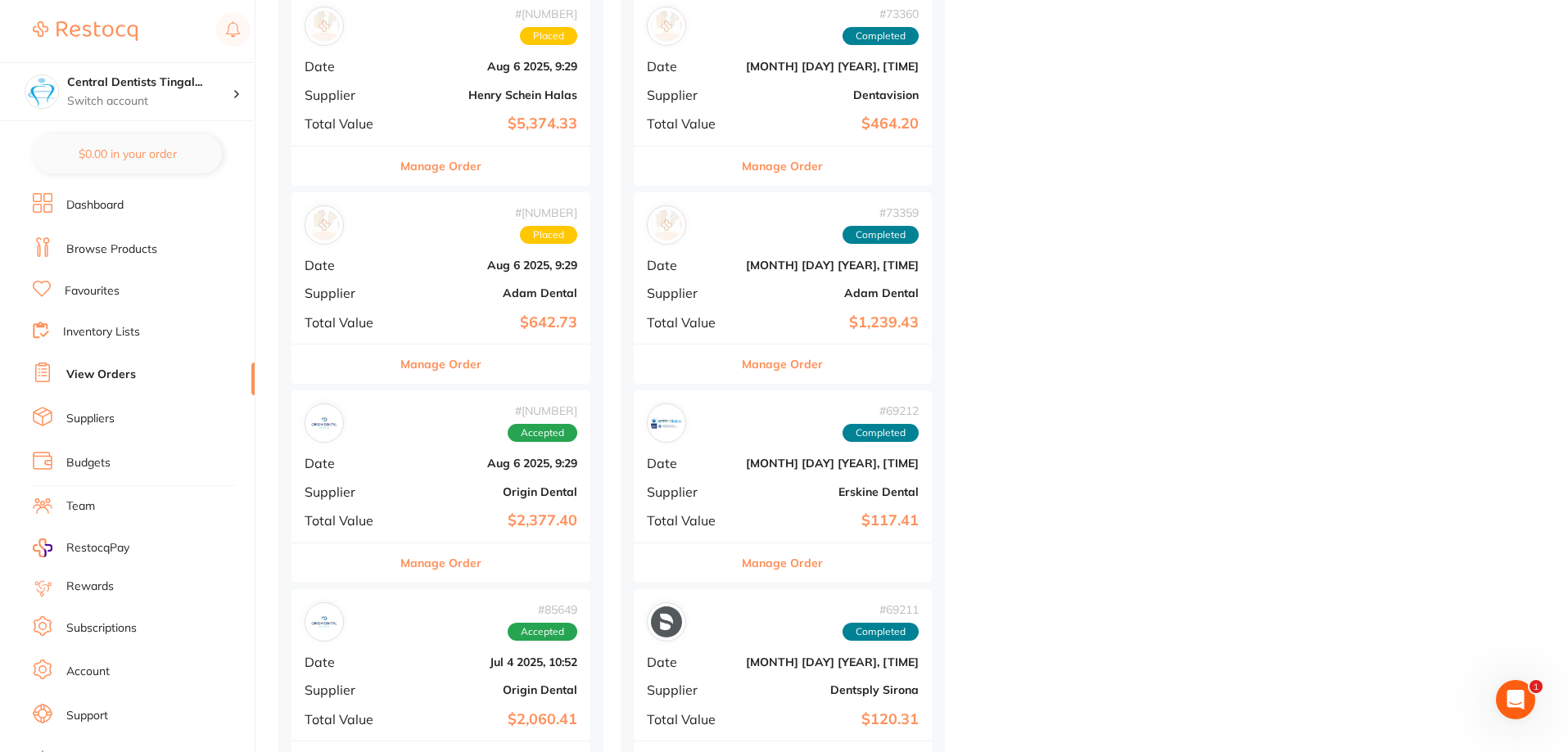 click on "# [NUMBER] Placed Date [MONTH] [DAY] [YEAR], [TIME] Supplier [PERSON] Dental Total Value [CURRENCY][NUMBER]" at bounding box center (441, 268) 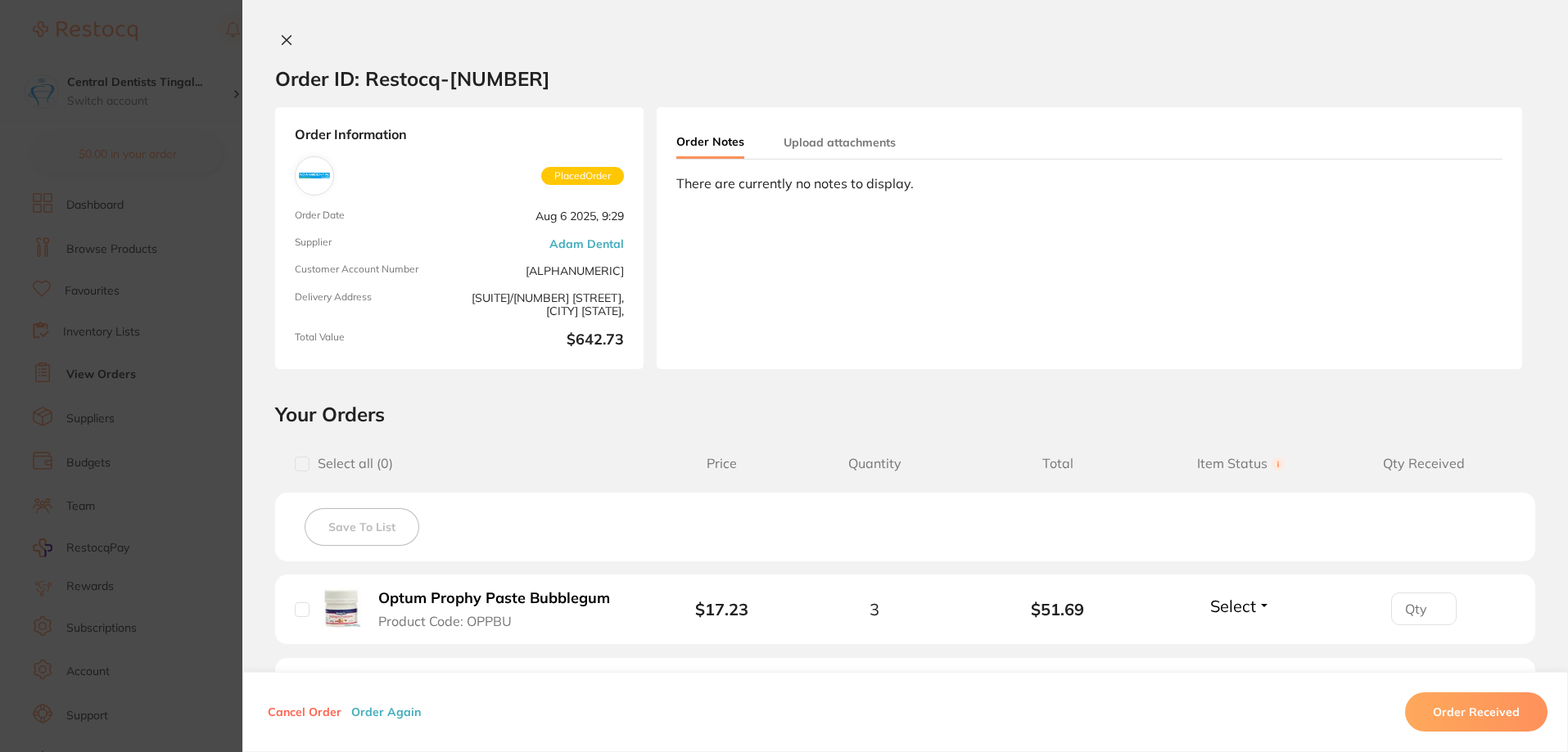 scroll, scrollTop: 399, scrollLeft: 0, axis: vertical 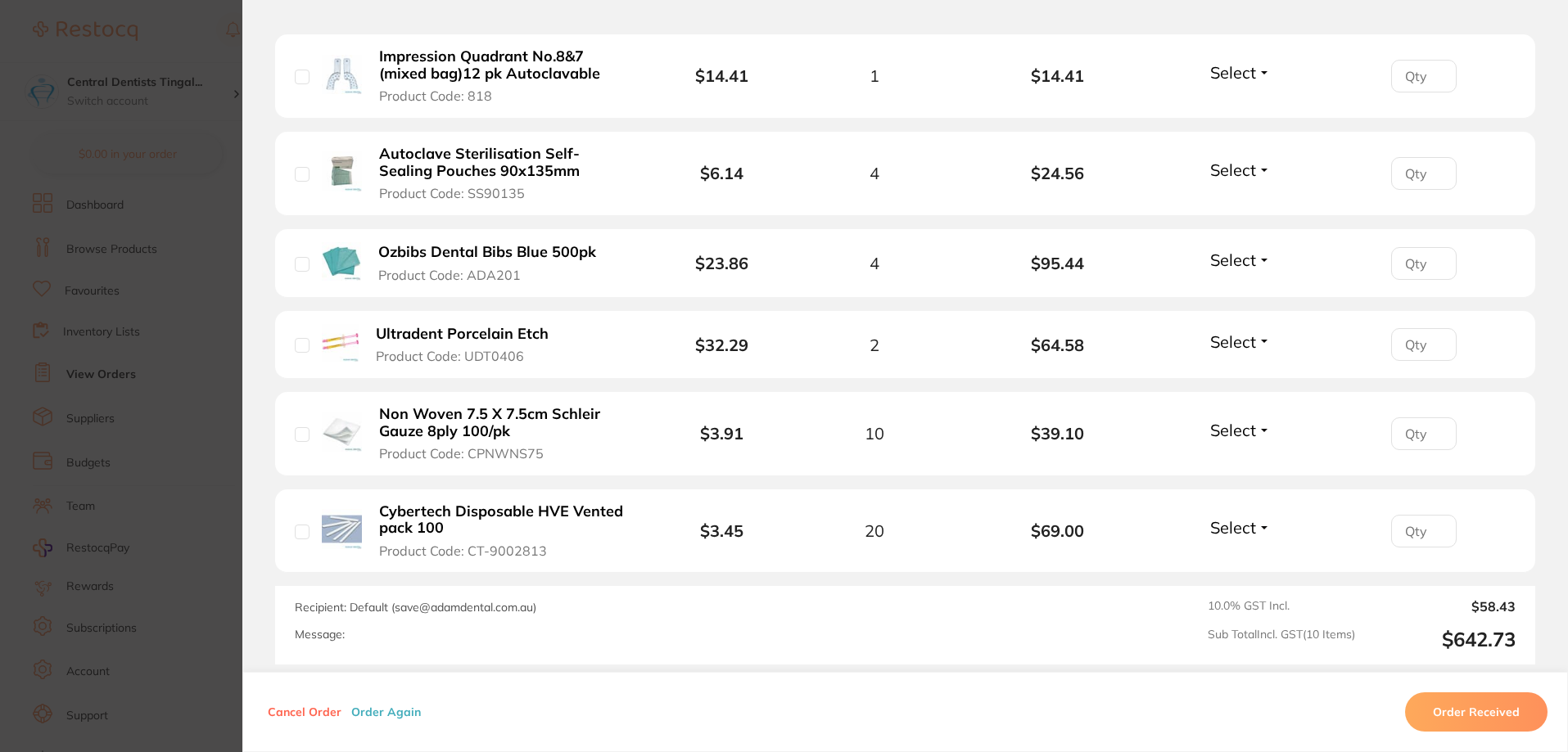 click on "Order ID: Restocq- [NUMBER] Order Information Placed Order Order Date [MONTH] [DAY] [YEAR], [TIME] Supplier [PERSON] Customer Account Number [ALPHANUMERIC] Delivery Address [SUITE]/[NUMBER] [STREET], [CITY] [STATE], Total Value [CURRENCY][NUMBER] Order Notes Upload attachments There are currently no notes to display. Your Orders Select all ( 0 ) Price Quantity Total Item Status You can use this feature to track items that you have received and those that are on backorder Qty Received Save To List [PRODUCT] Product Code: [ALPHANUMERIC] [CURRENCY][NUMBER] [NUMBER] [CURRENCY][NUMBER] Select Received Back Order [PRODUCT] Product Code: [ALPHANUMERIC] [CURRENCY][NUMBER] [NUMBER] [CURRENCY][NUMBER] Select Received Back Order [PRODUCT] Product Code: [ALPHANUMERIC] [CURRENCY][NUMBER] [NUMBER] [CURRENCY][NUMBER] Select Received Back Order [PRODUCT] Product Code: [ALPHANUMERIC] [CURRENCY][NUMBER] [NUMBER] [CURRENCY][NUMBER] Select" at bounding box center (784, 376) 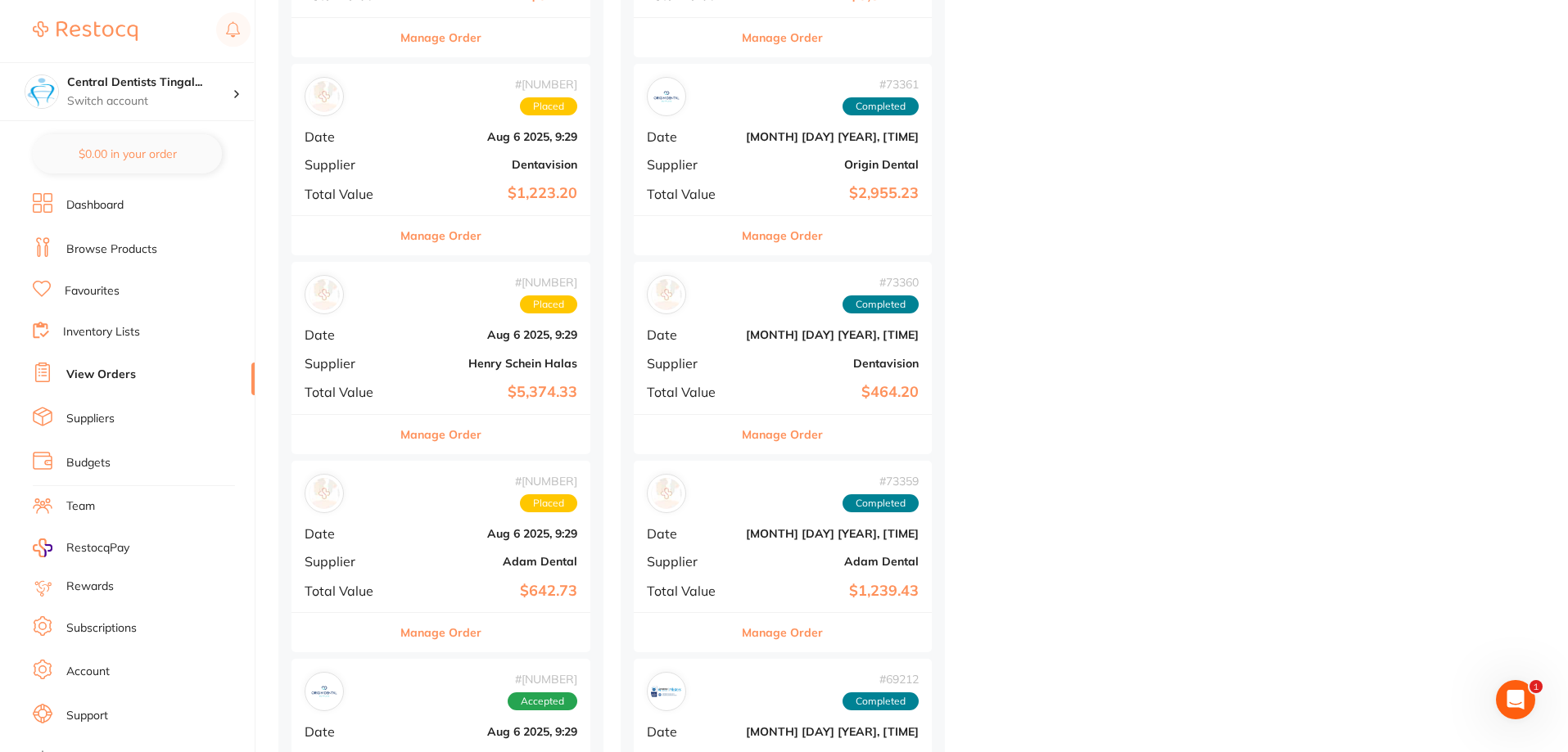 scroll, scrollTop: 736, scrollLeft: 0, axis: vertical 